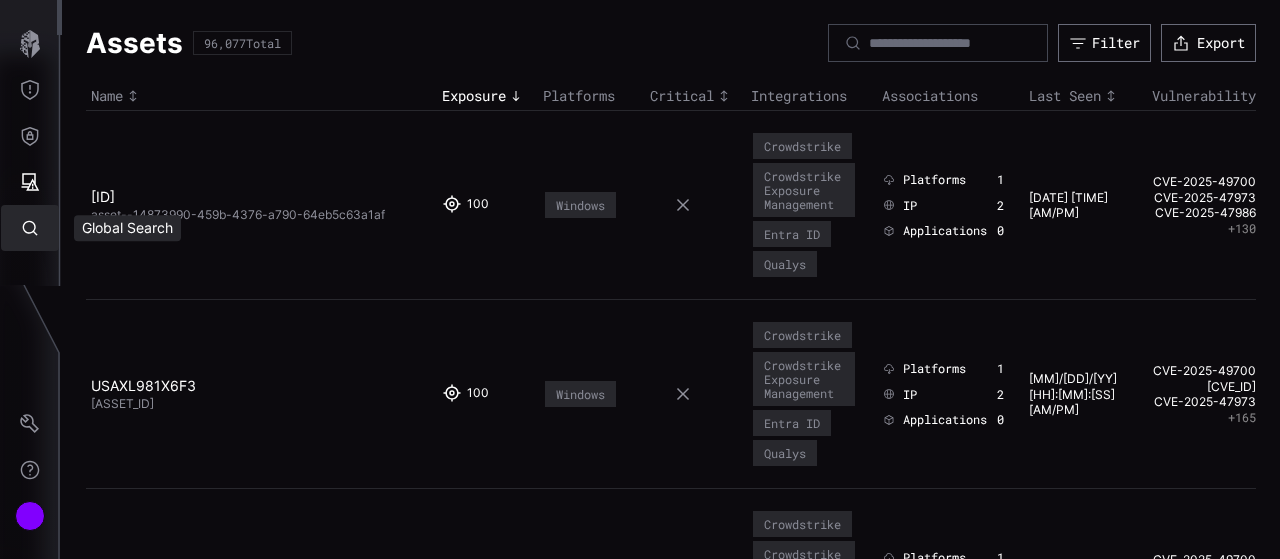 scroll, scrollTop: 0, scrollLeft: 0, axis: both 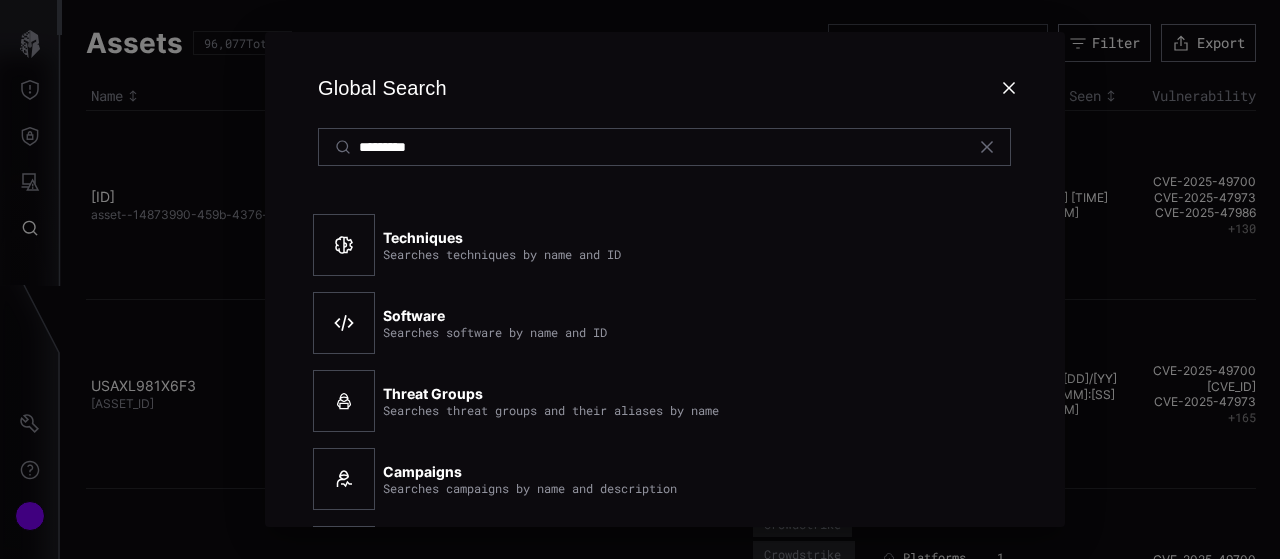 type on "*********" 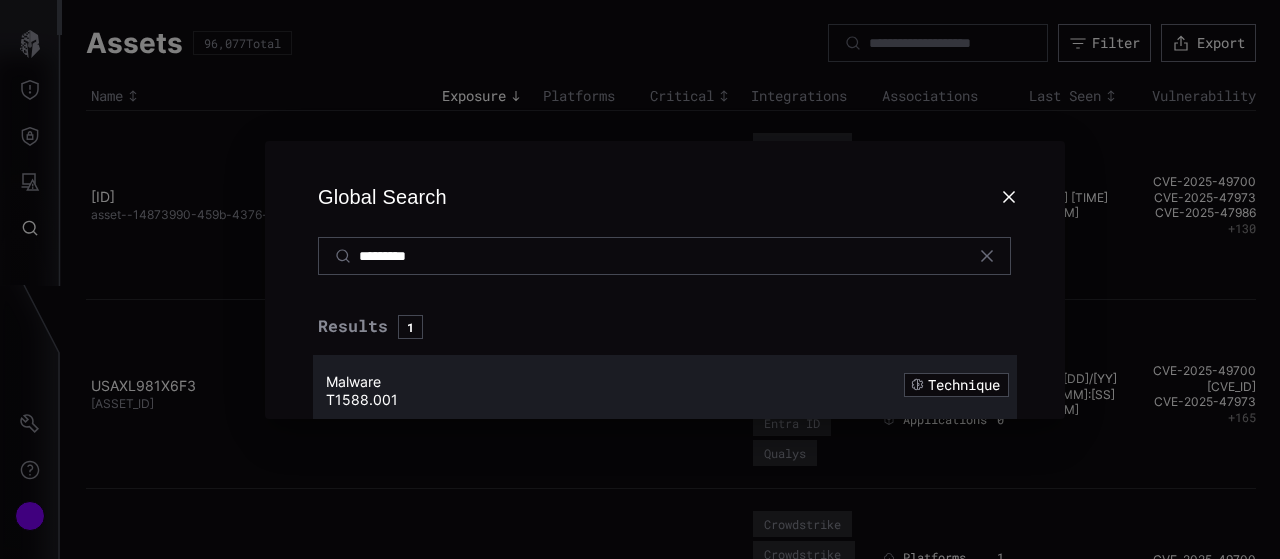 click on "T1588.001" at bounding box center [578, 400] 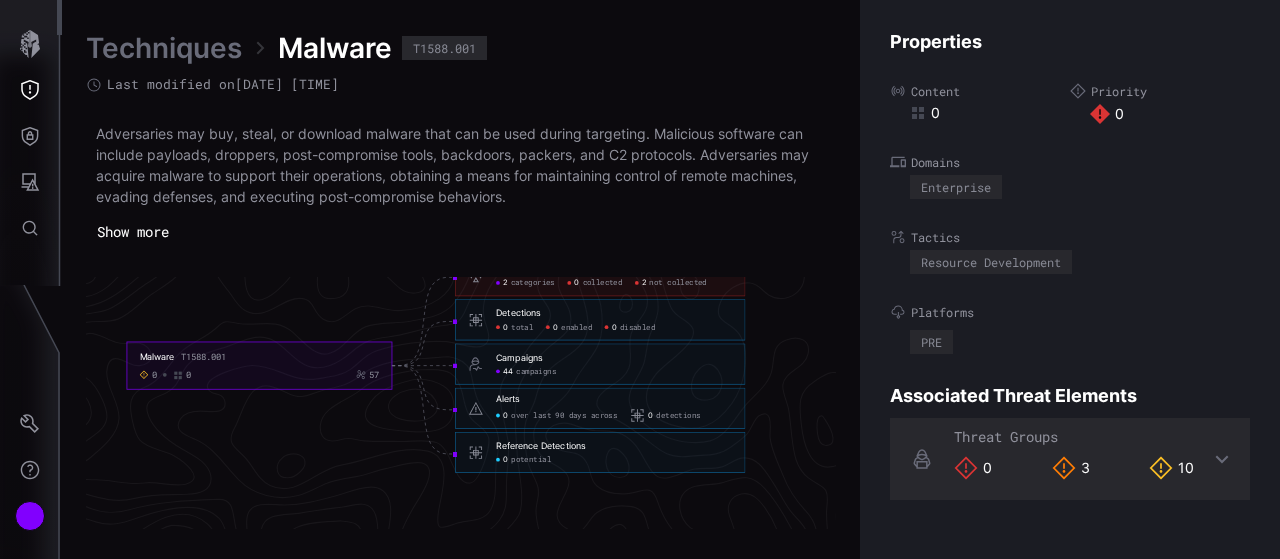 scroll, scrollTop: 4468, scrollLeft: 1248, axis: both 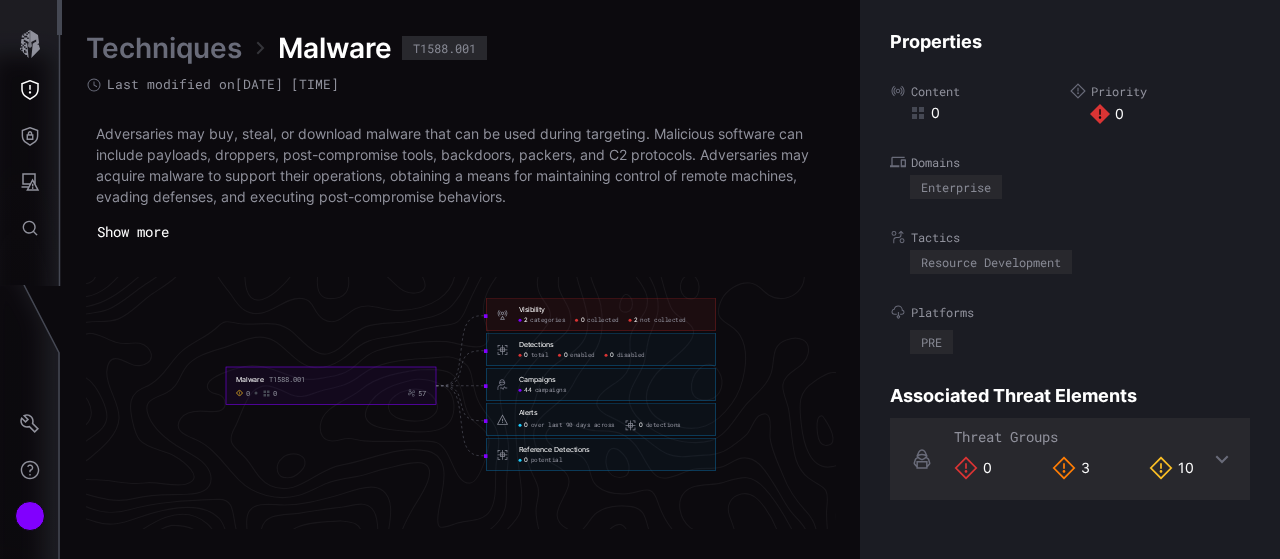 click on "2 categories" 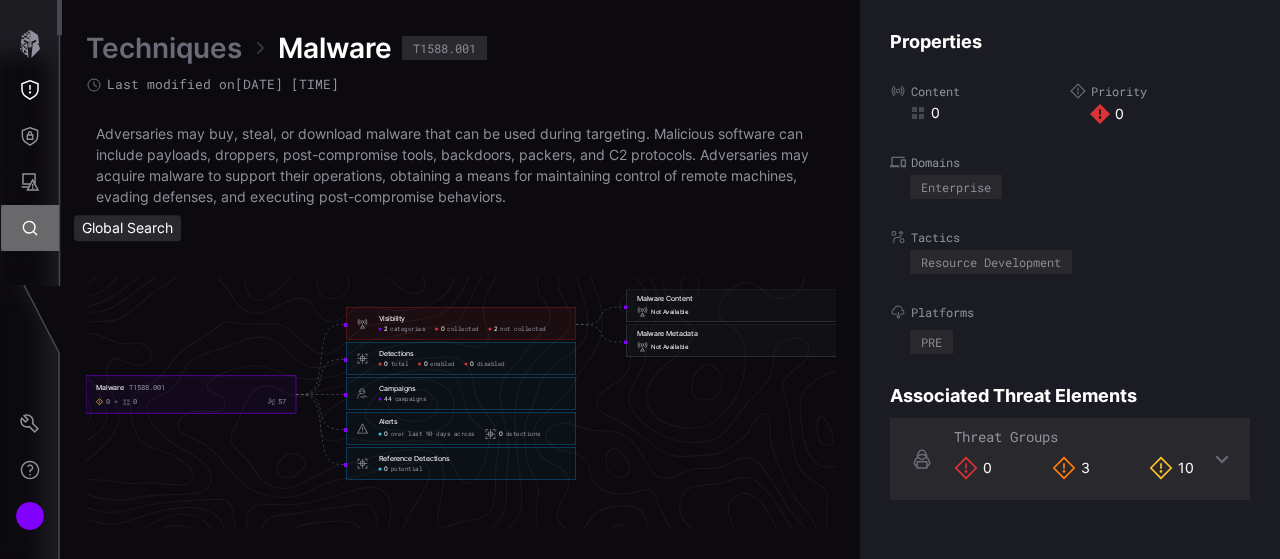 click at bounding box center (30, 228) 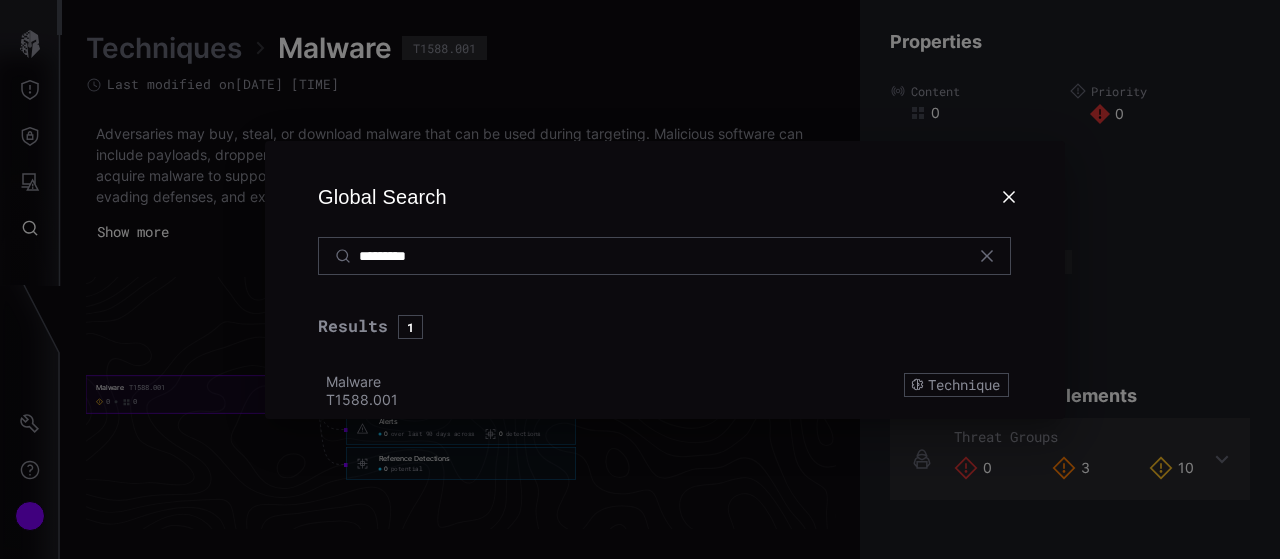 type on "*********" 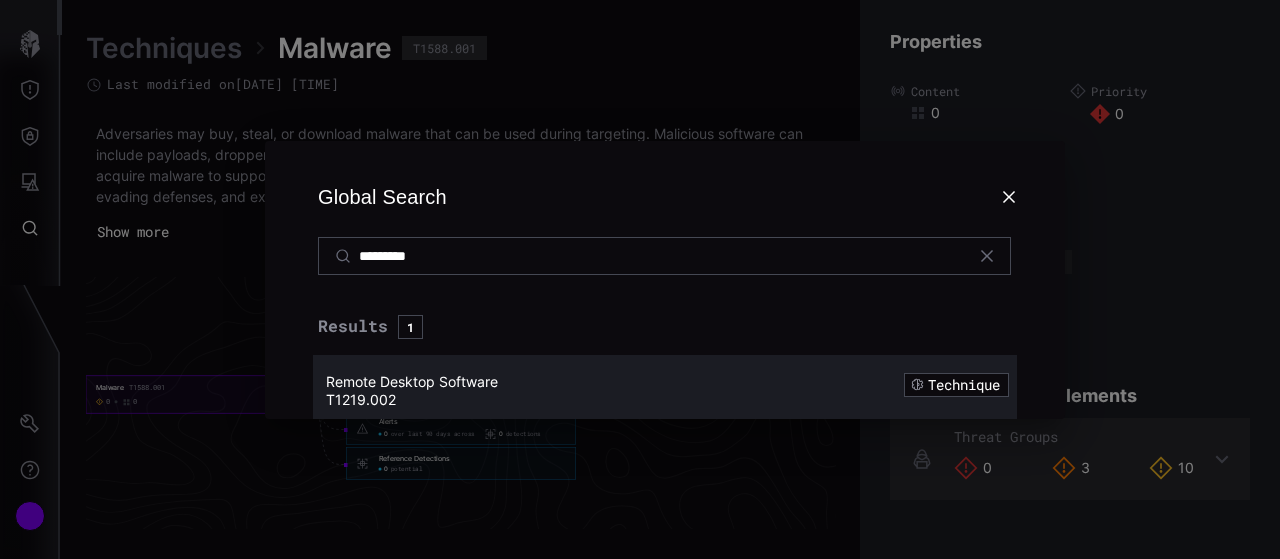 click on "Remote Desktop Software" at bounding box center (412, 381) 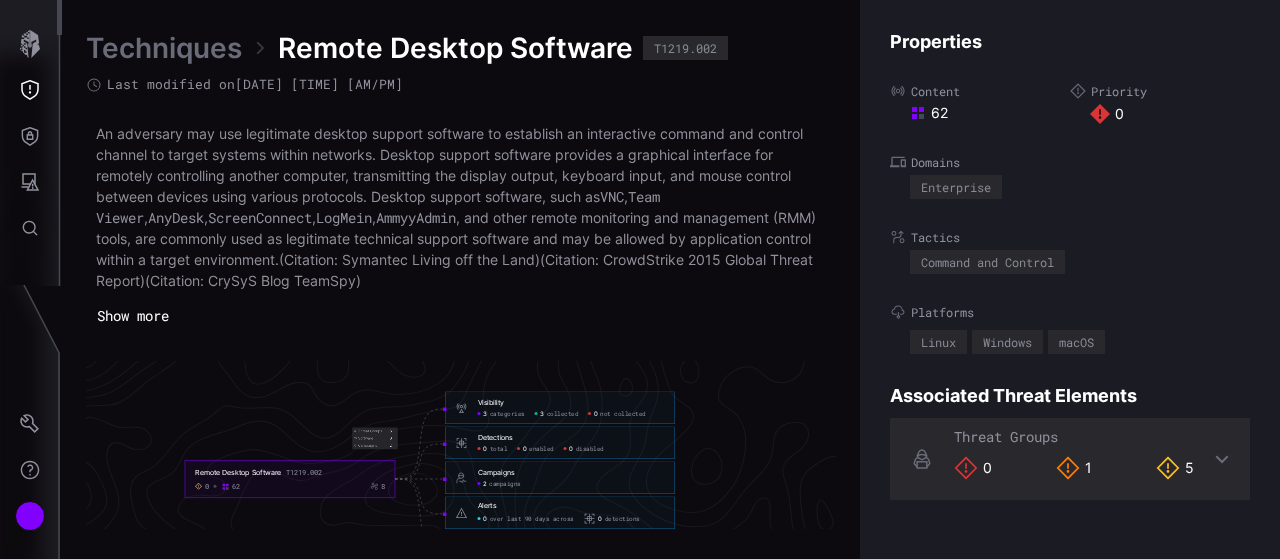 scroll, scrollTop: 4381, scrollLeft: 1156, axis: both 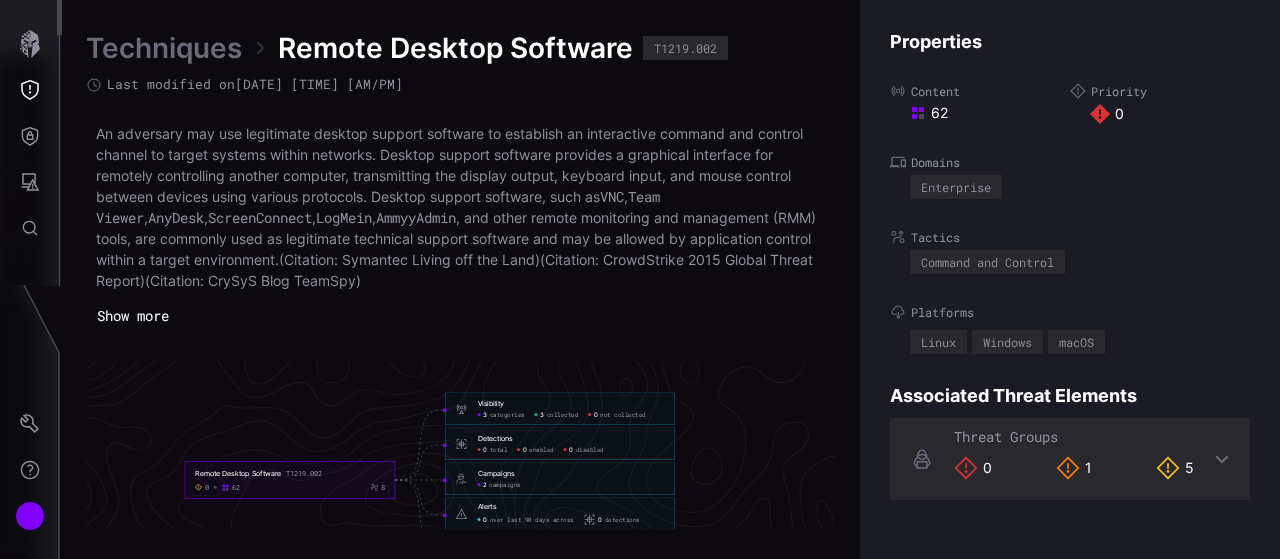 click on "categories" 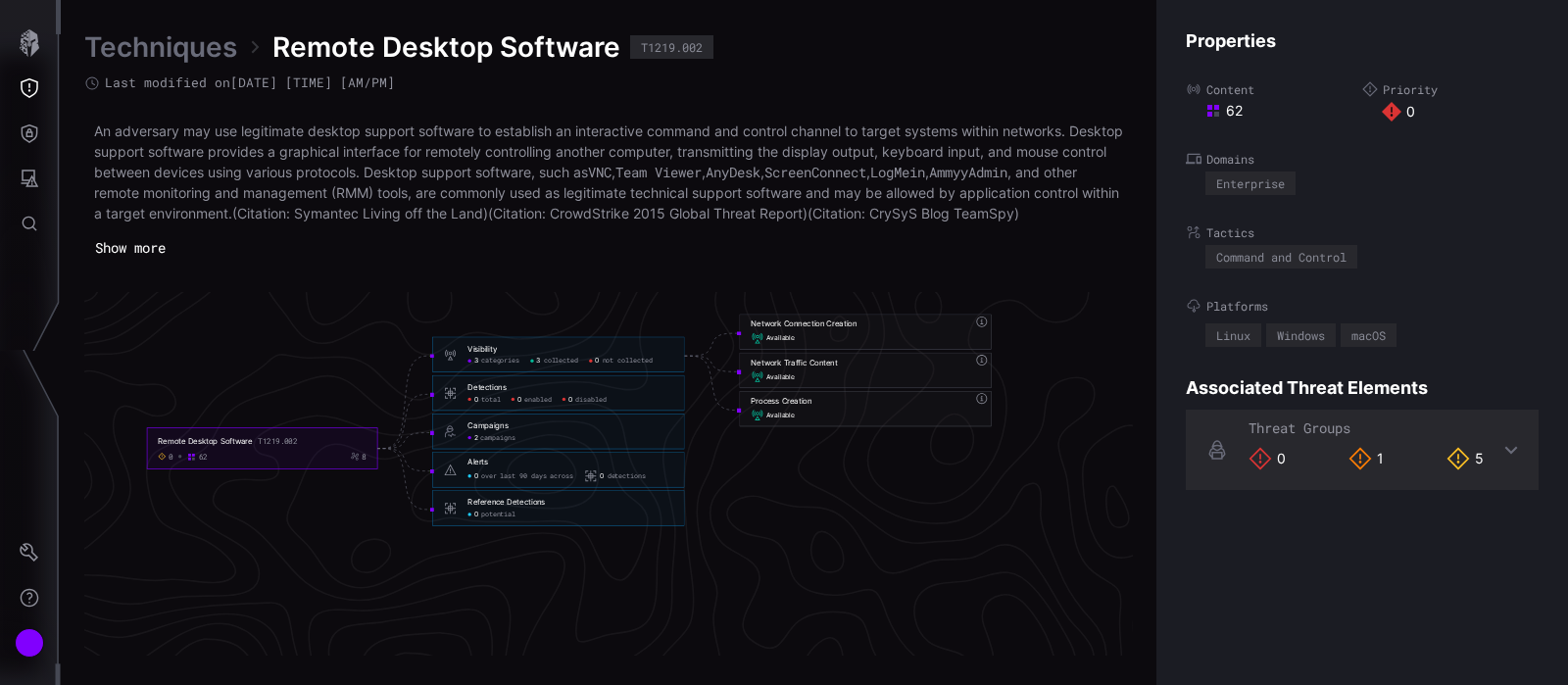 scroll, scrollTop: 4281, scrollLeft: 984, axis: both 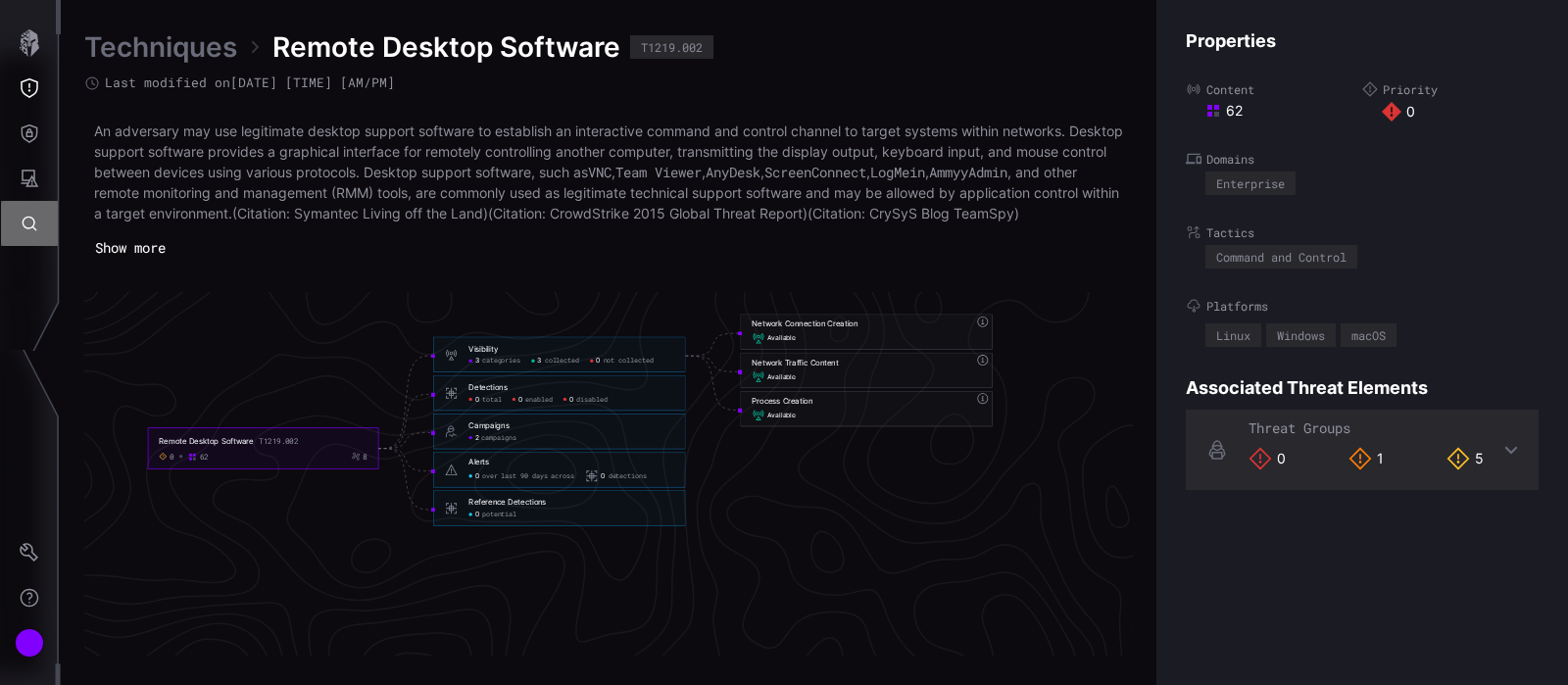 click at bounding box center [29, 223] 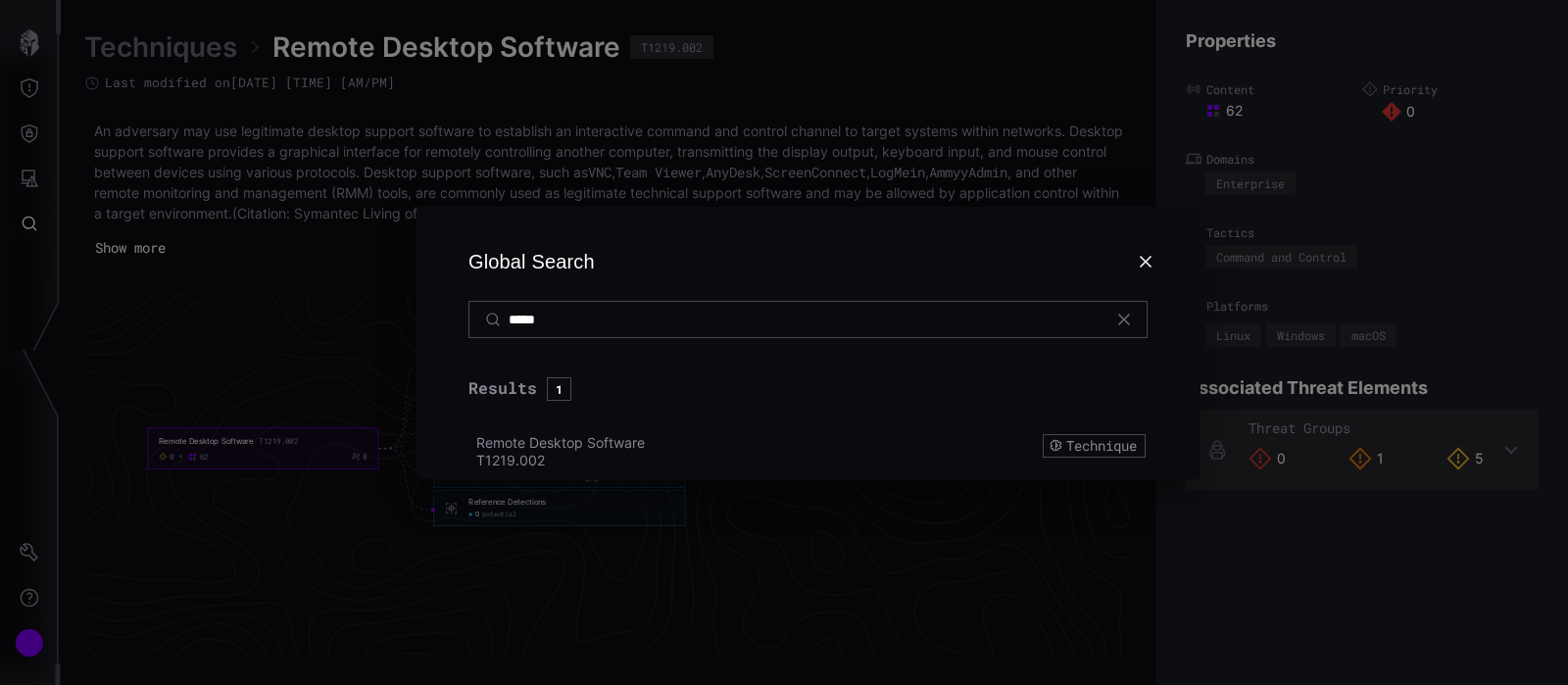 type on "*****" 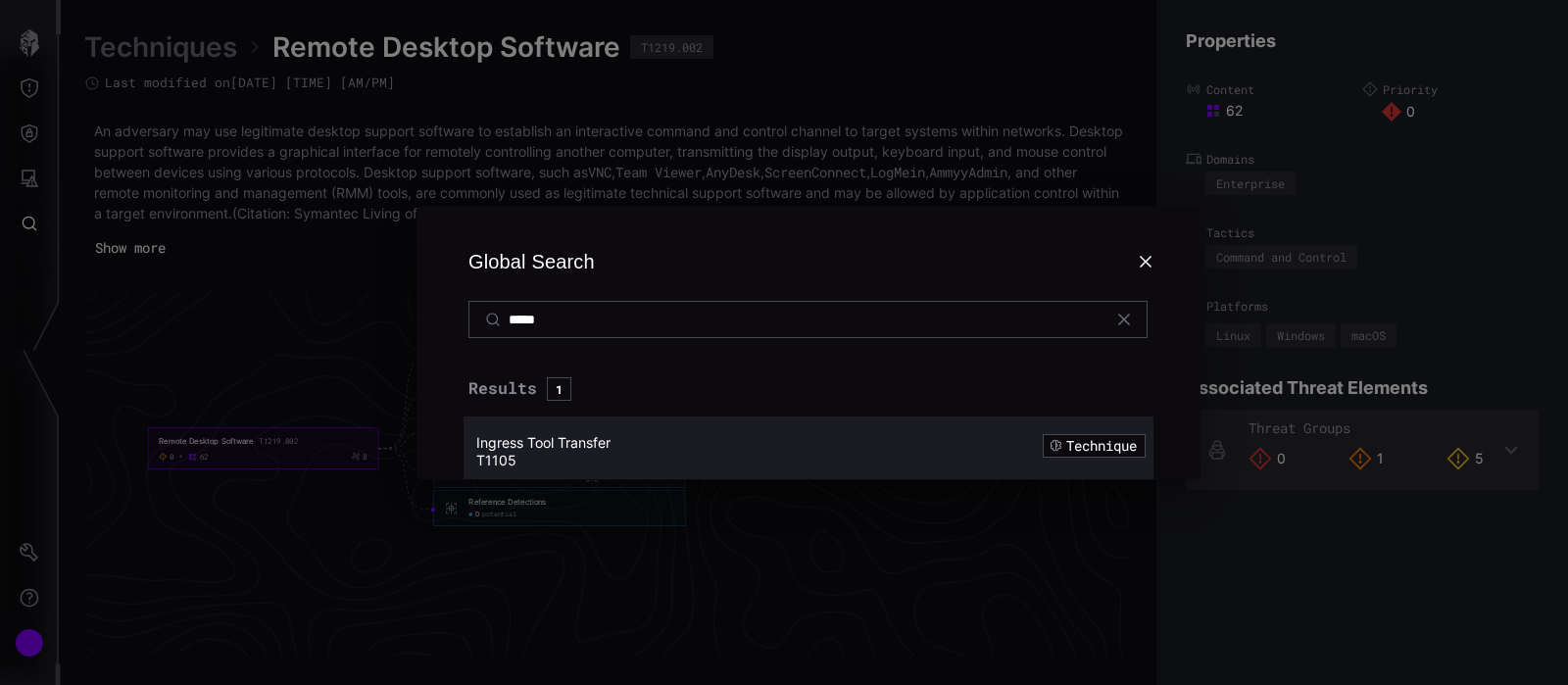 click on "T1105" at bounding box center [723, 461] 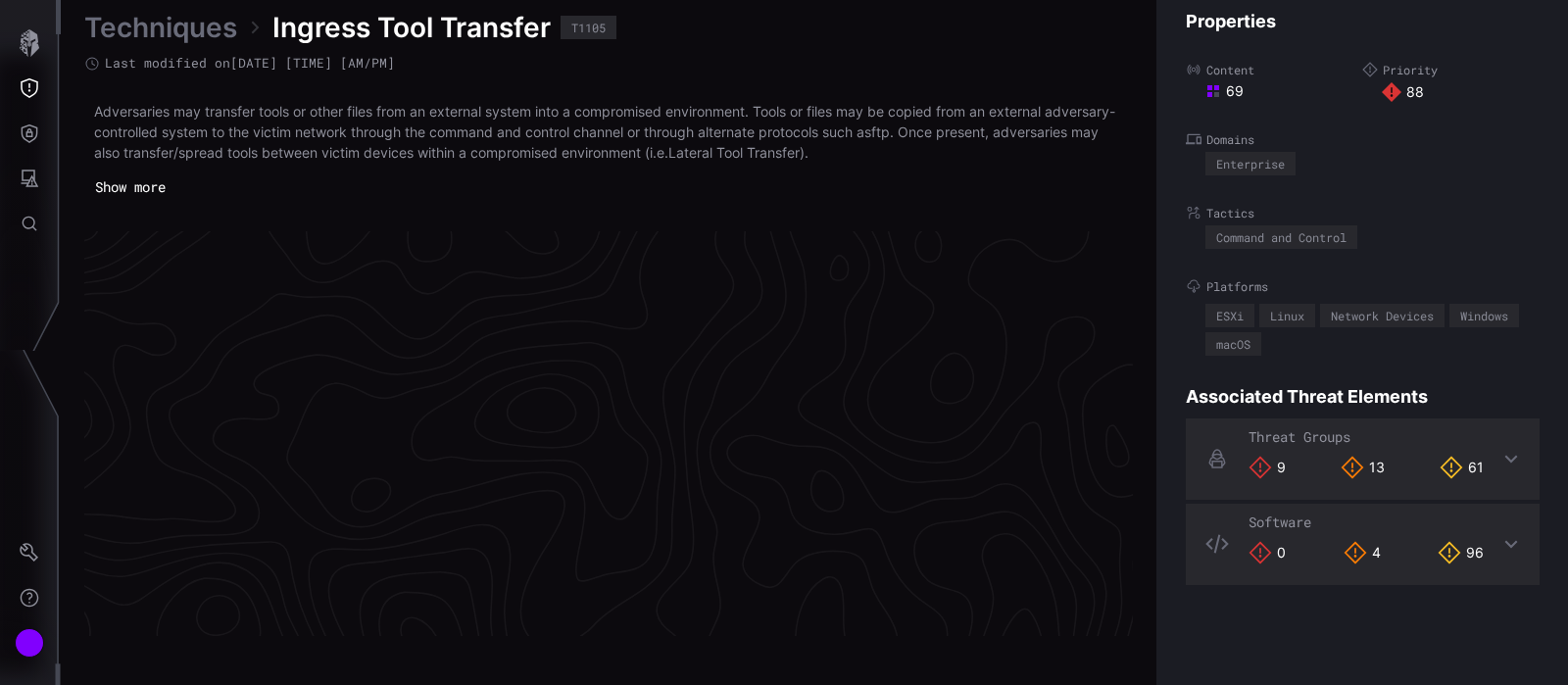 scroll, scrollTop: 4217, scrollLeft: 955, axis: both 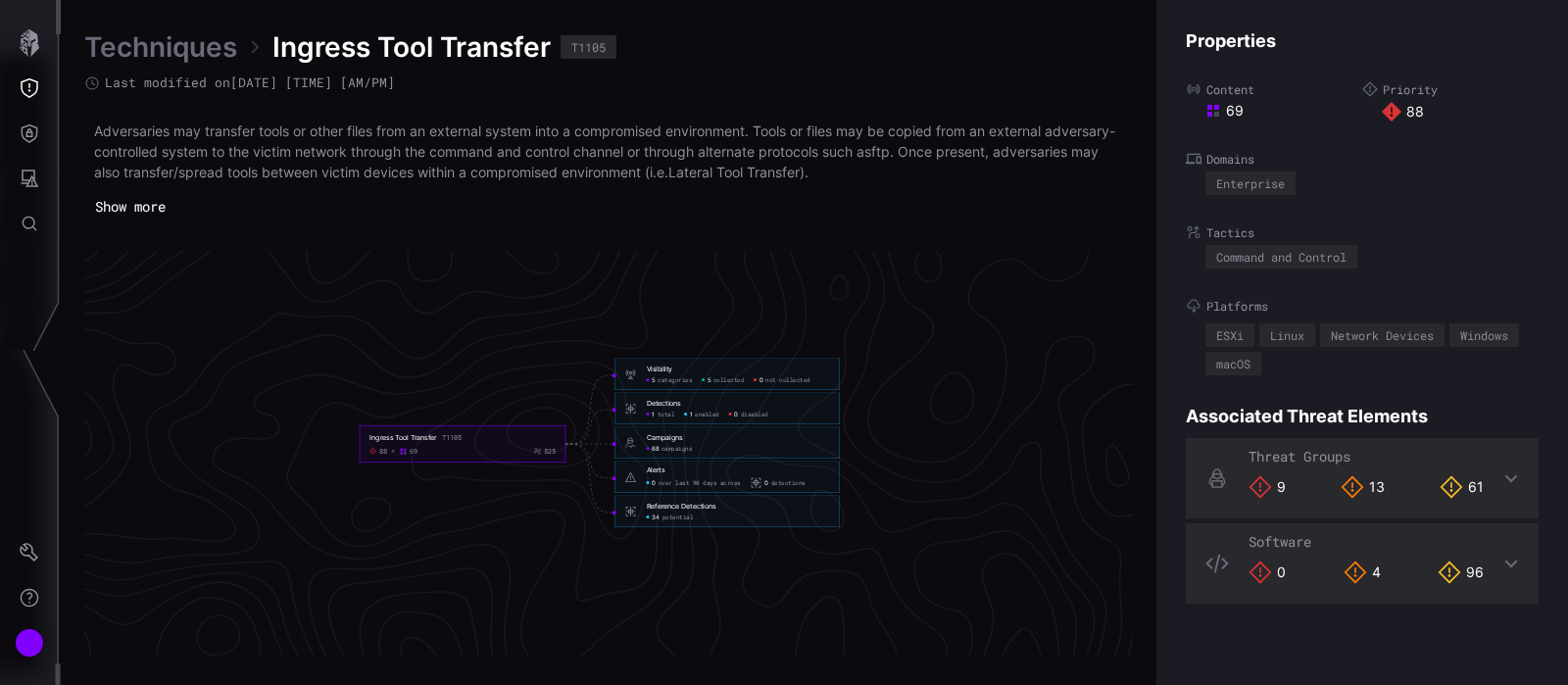 click on "5 categories" 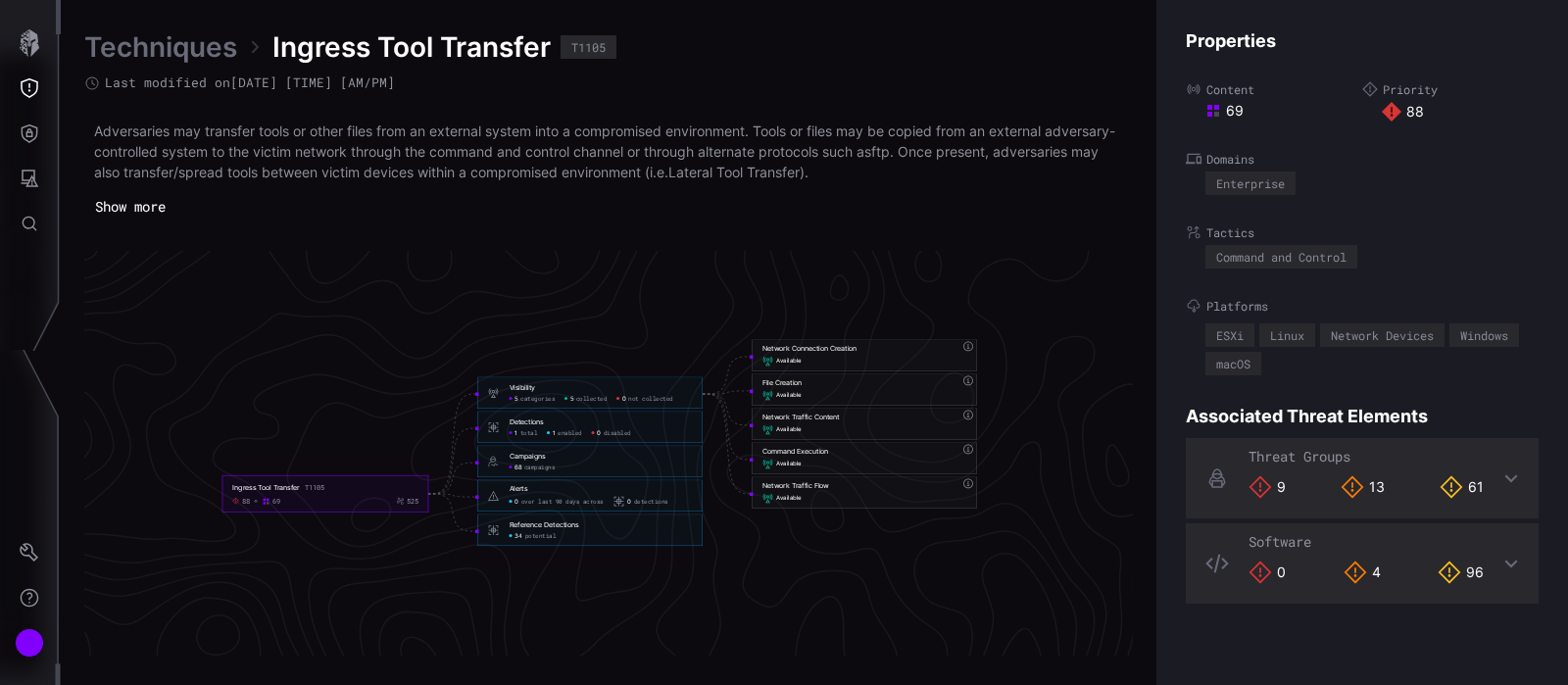click on "1" 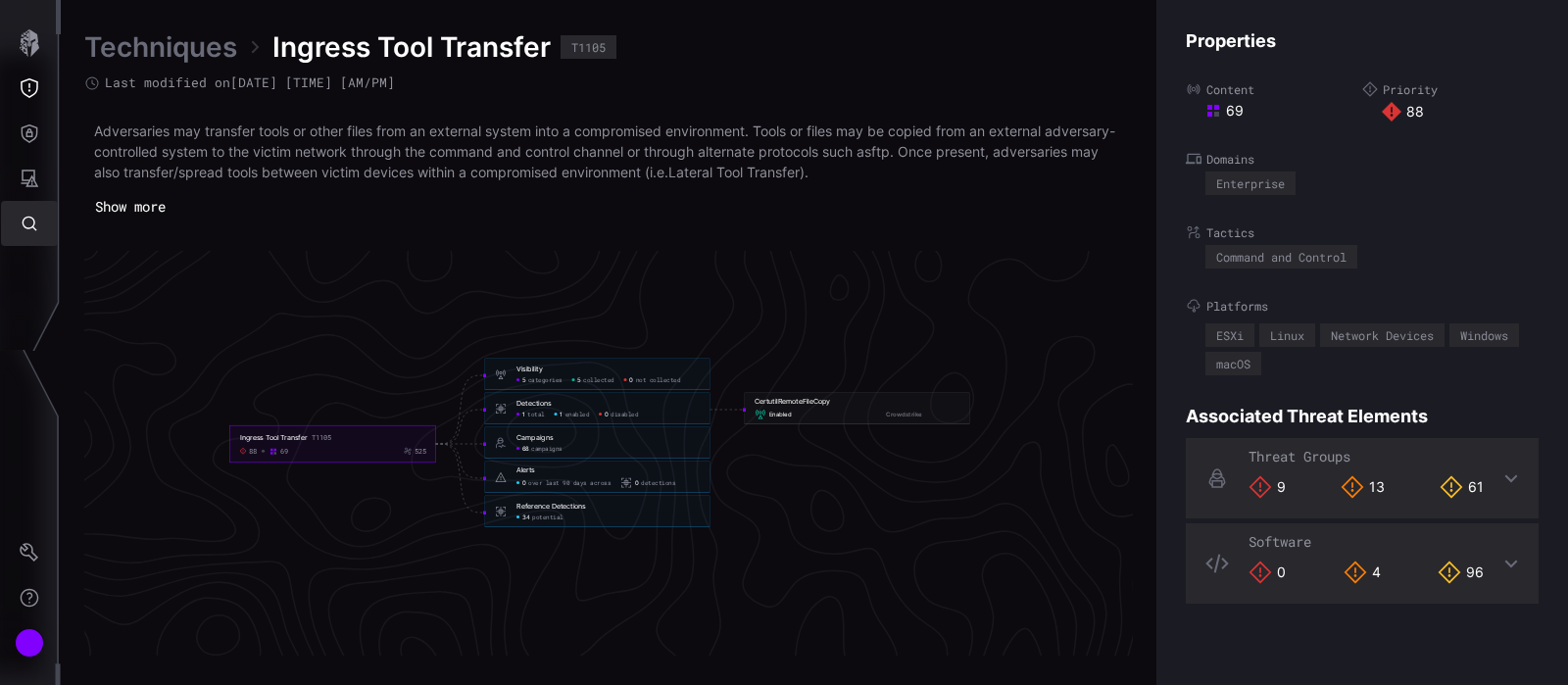 click at bounding box center (29, 223) 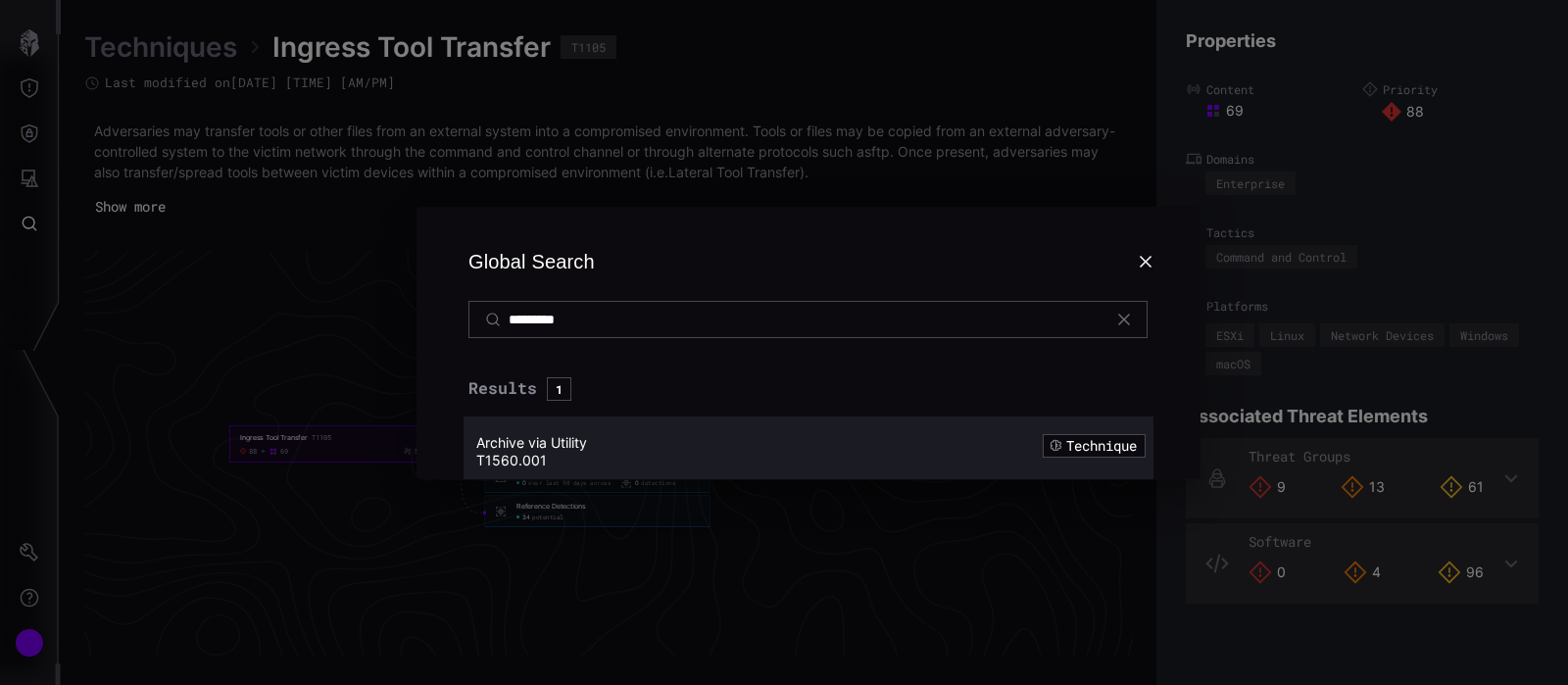 type on "*********" 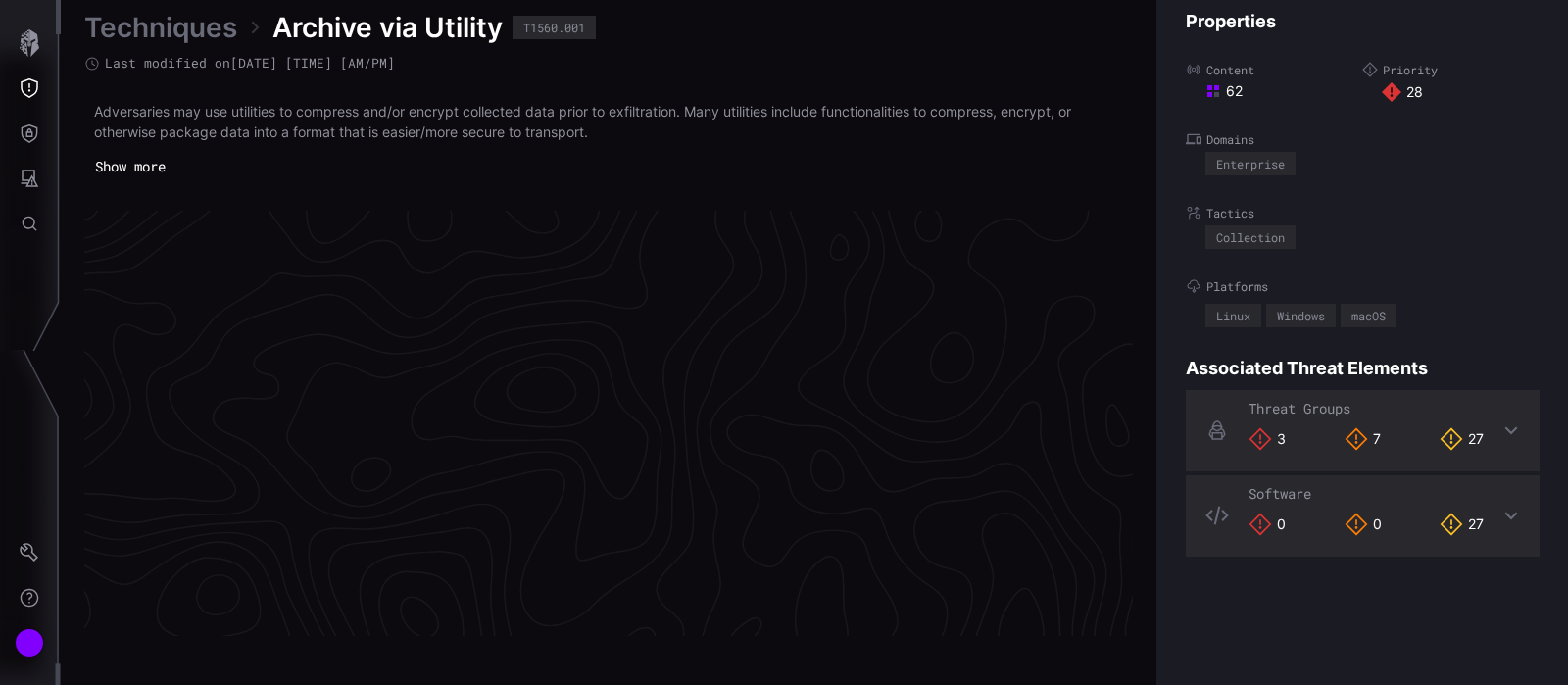 scroll, scrollTop: 4206, scrollLeft: 955, axis: both 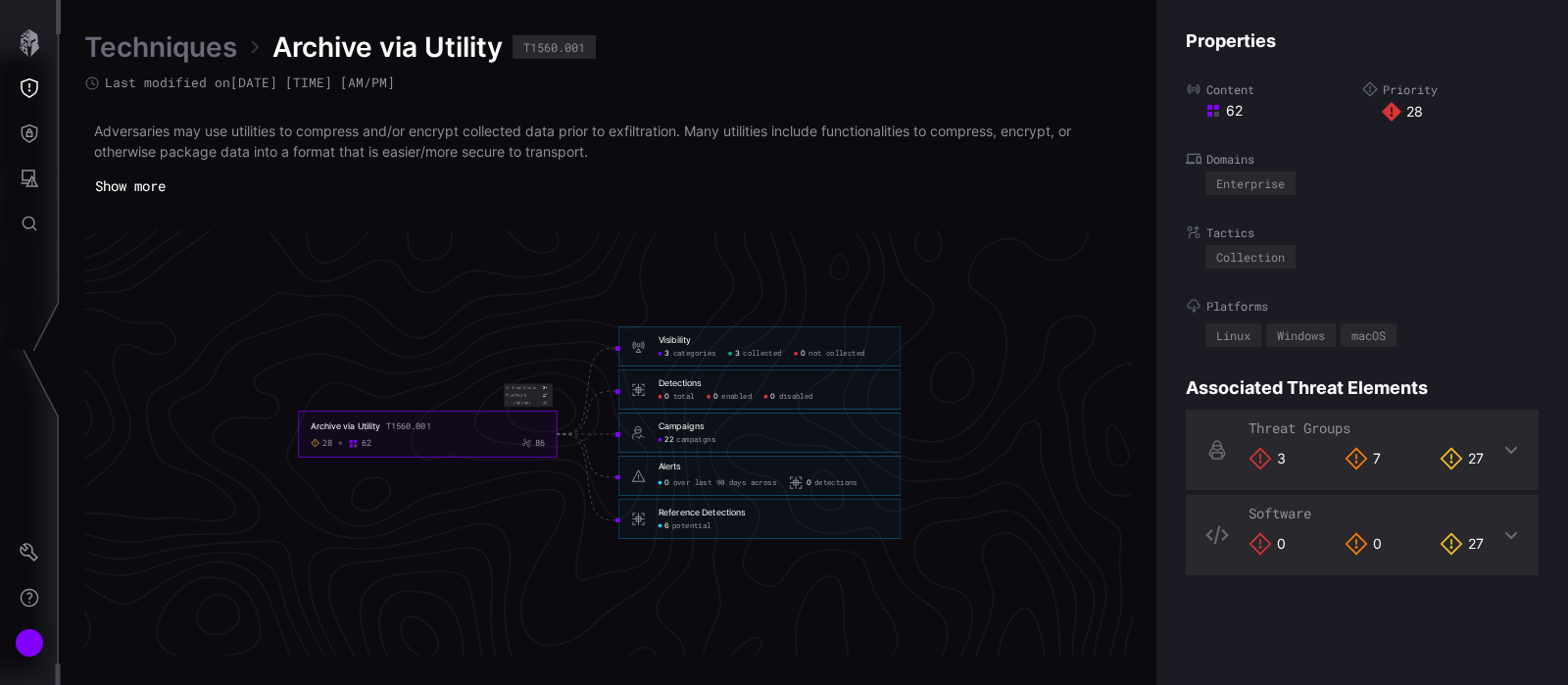 click on "3 categories" 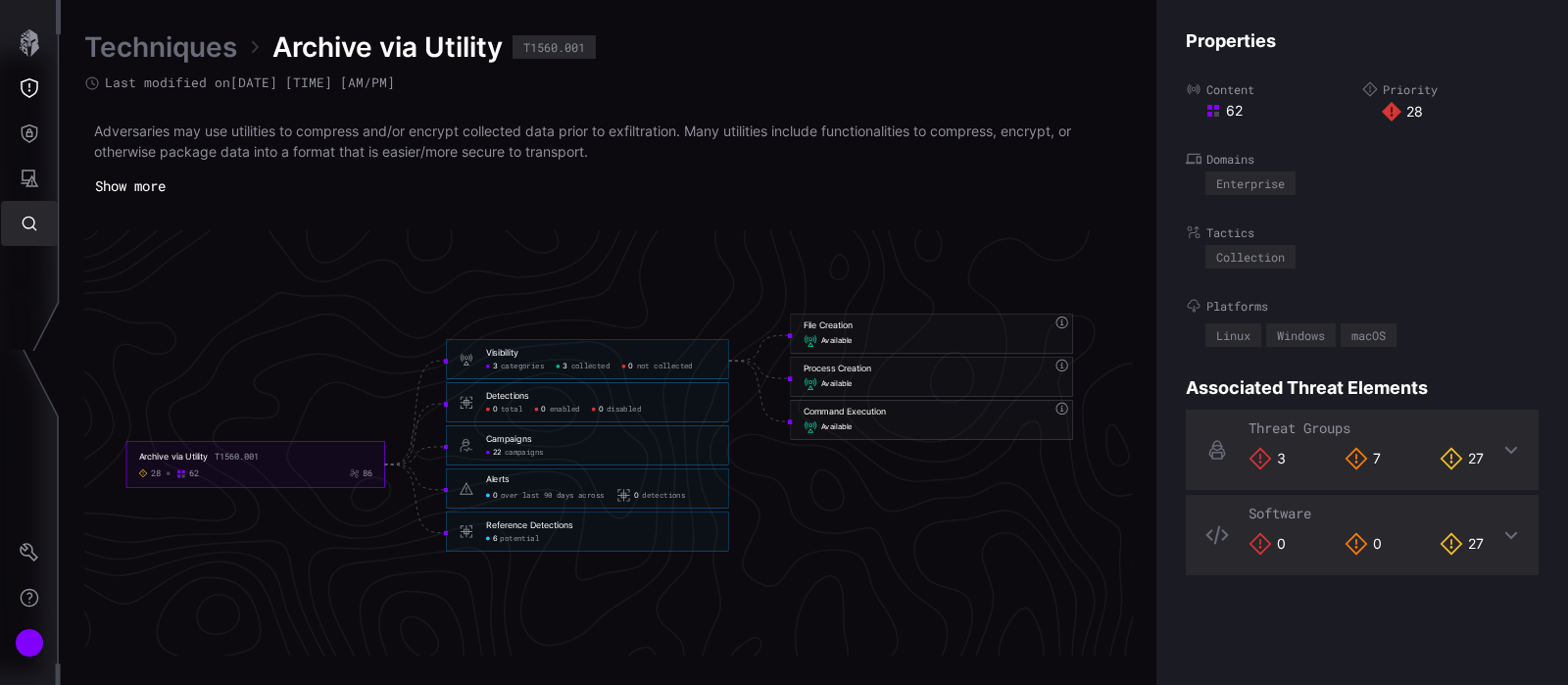 click 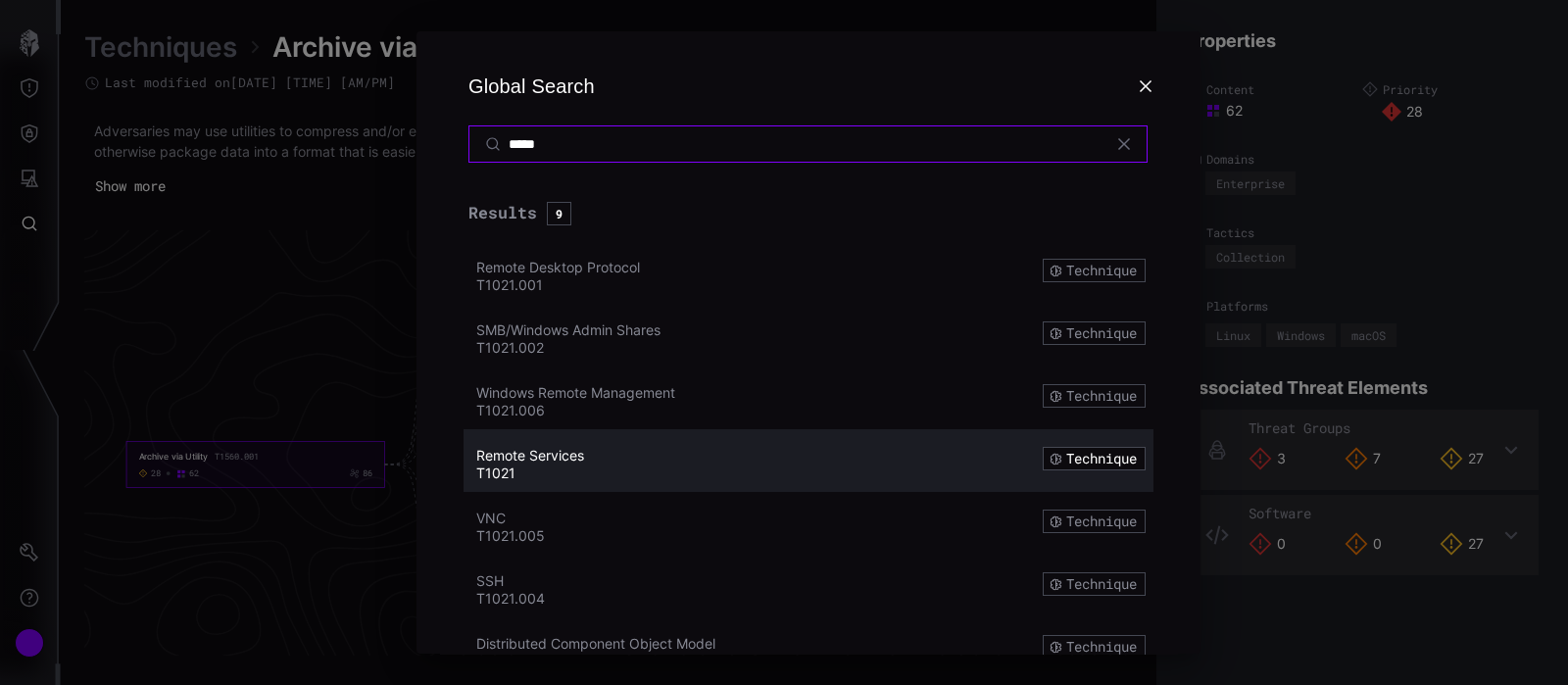 type on "*****" 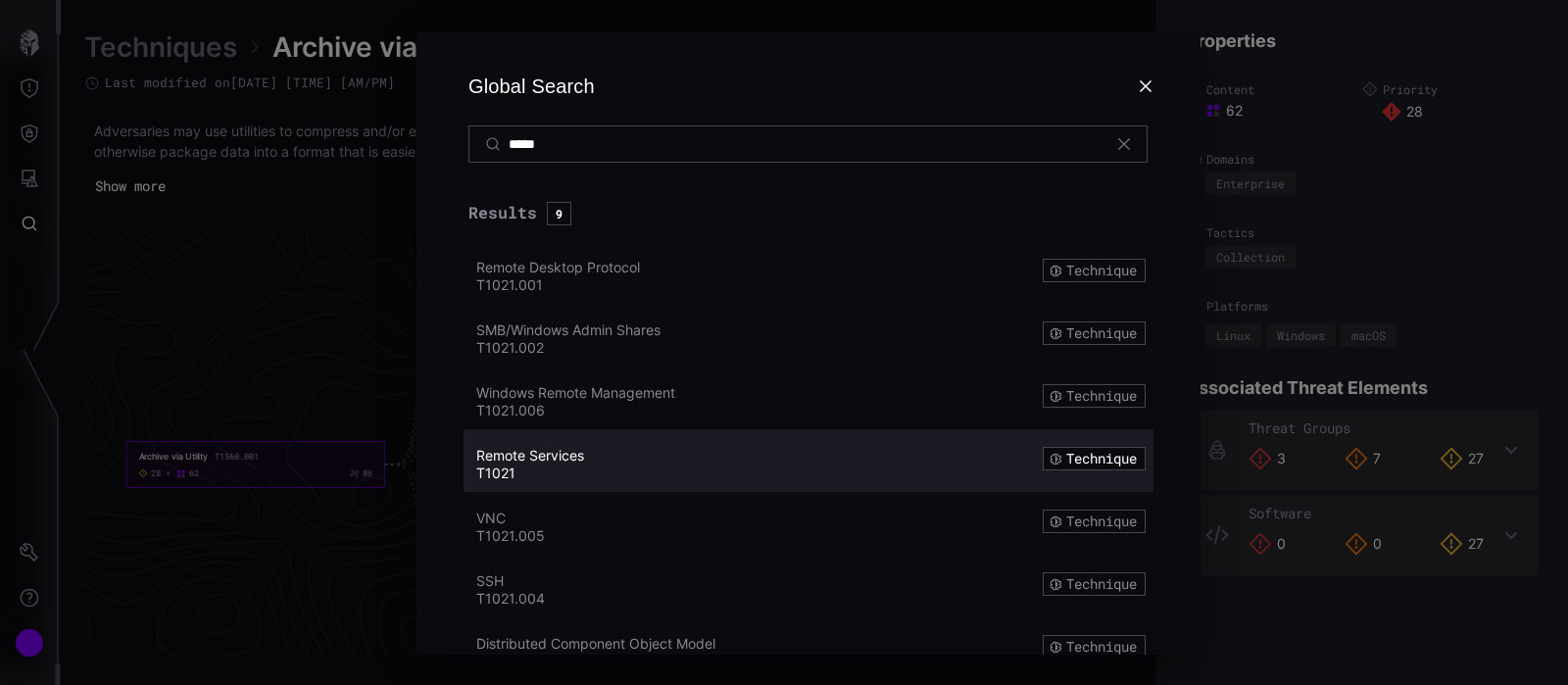 click on "Remote Services" at bounding box center [530, 455] 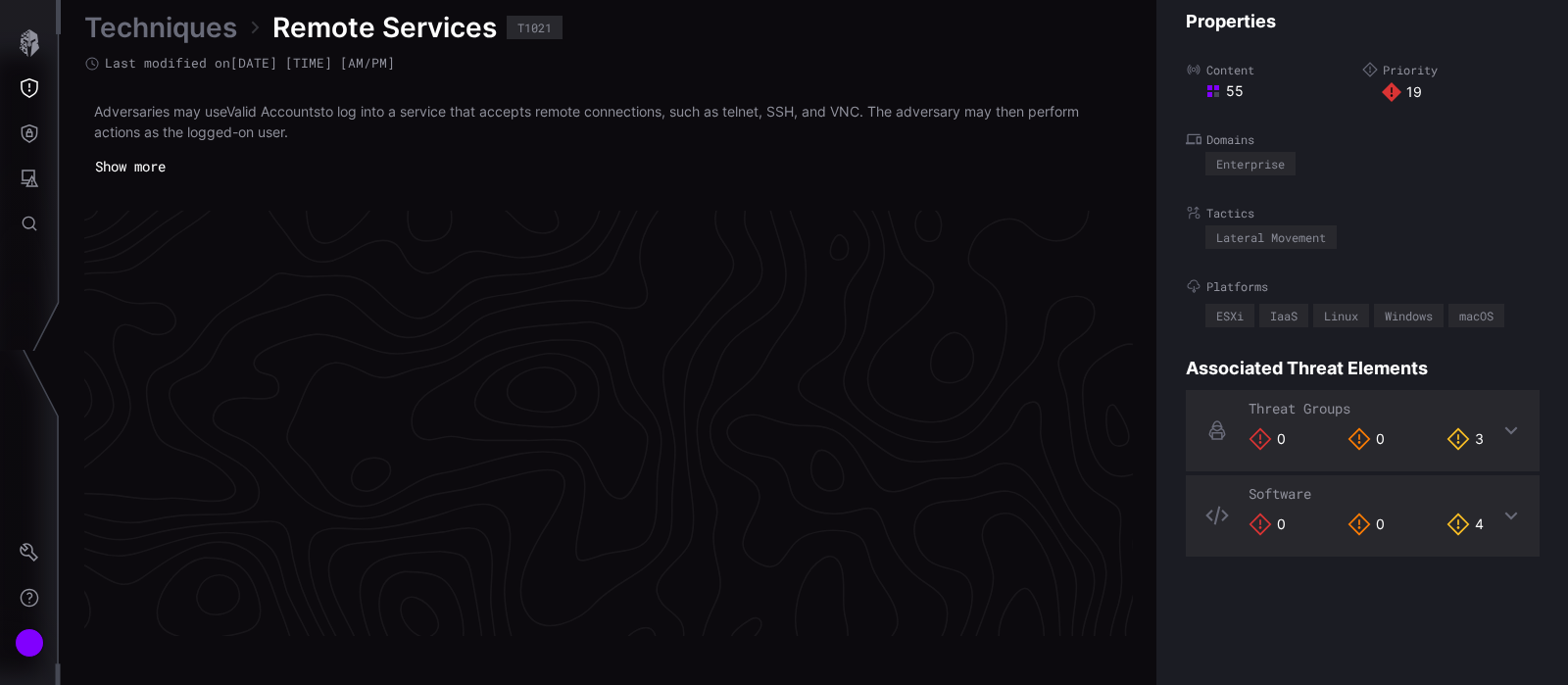 scroll, scrollTop: 4206, scrollLeft: 955, axis: both 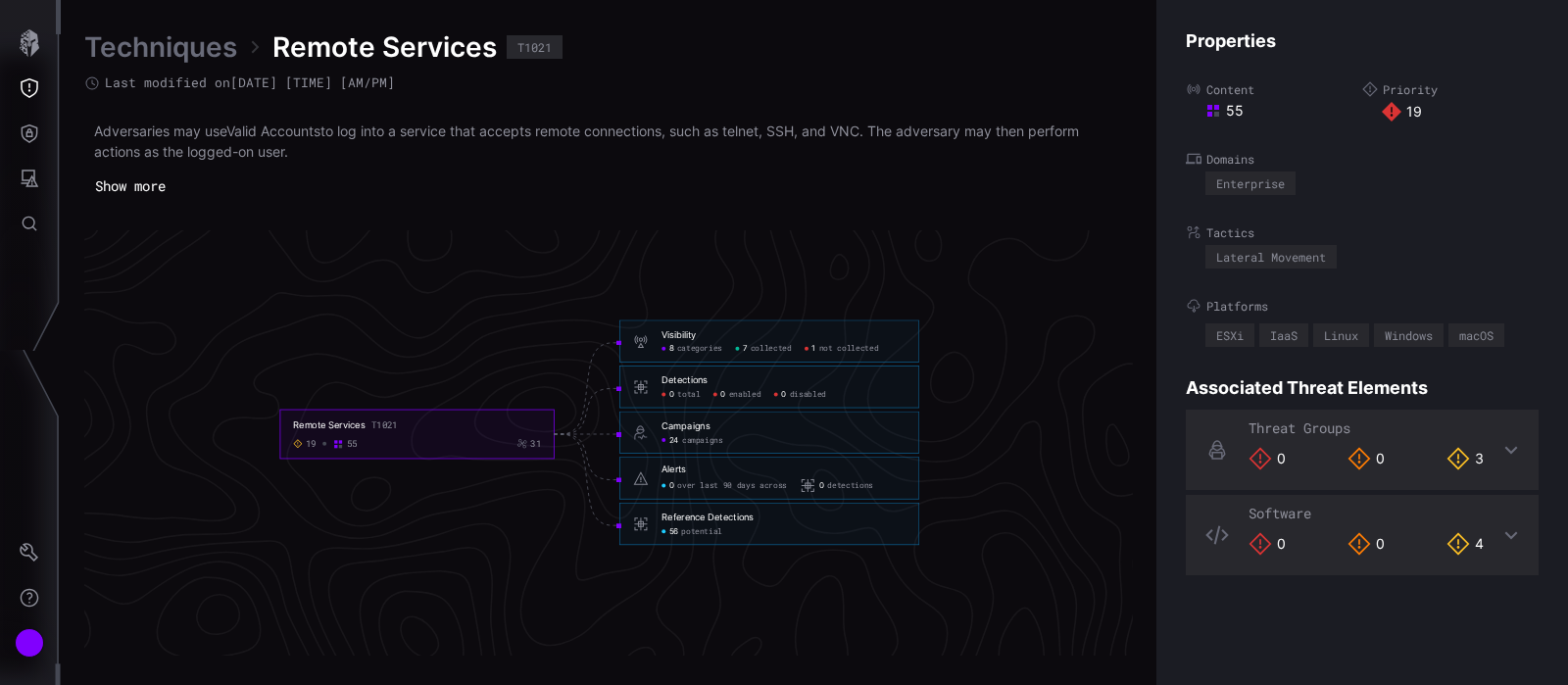 click on "categories" 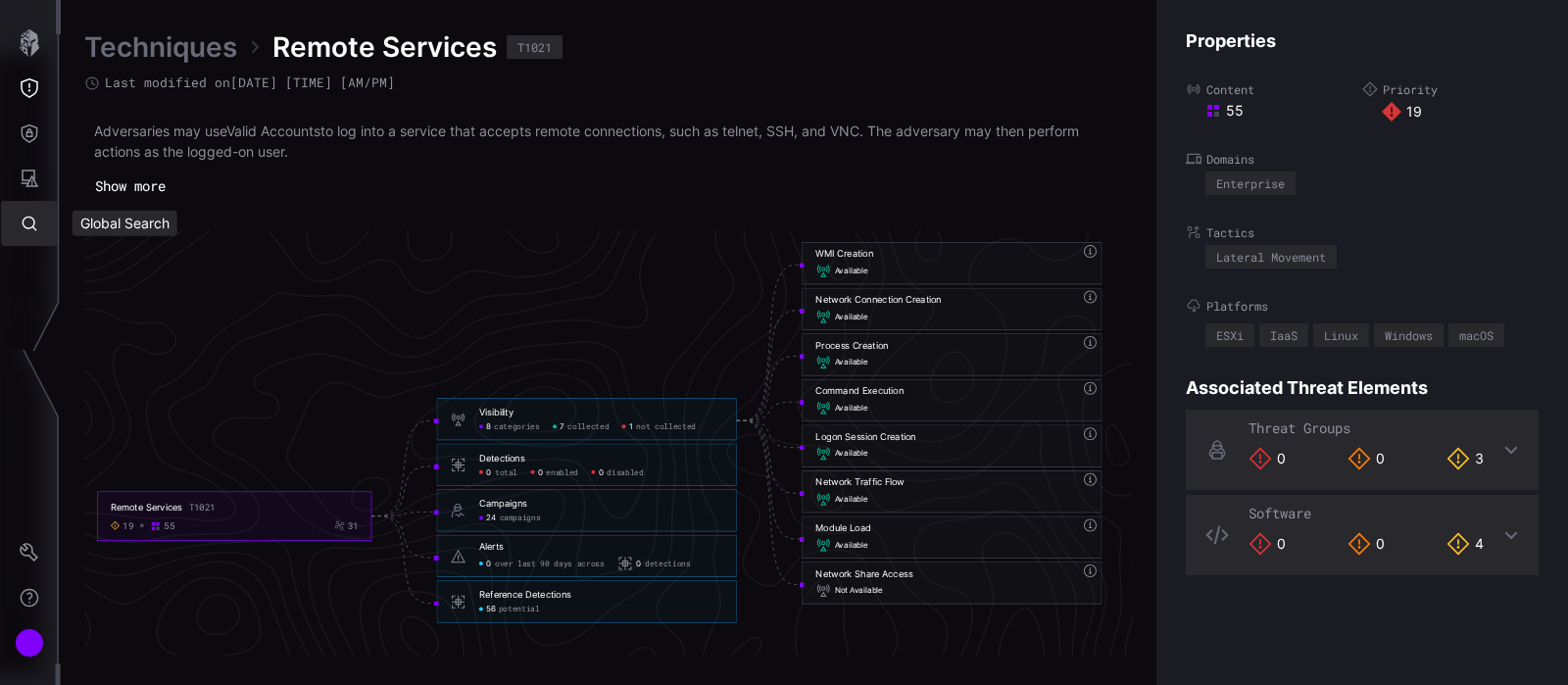 click 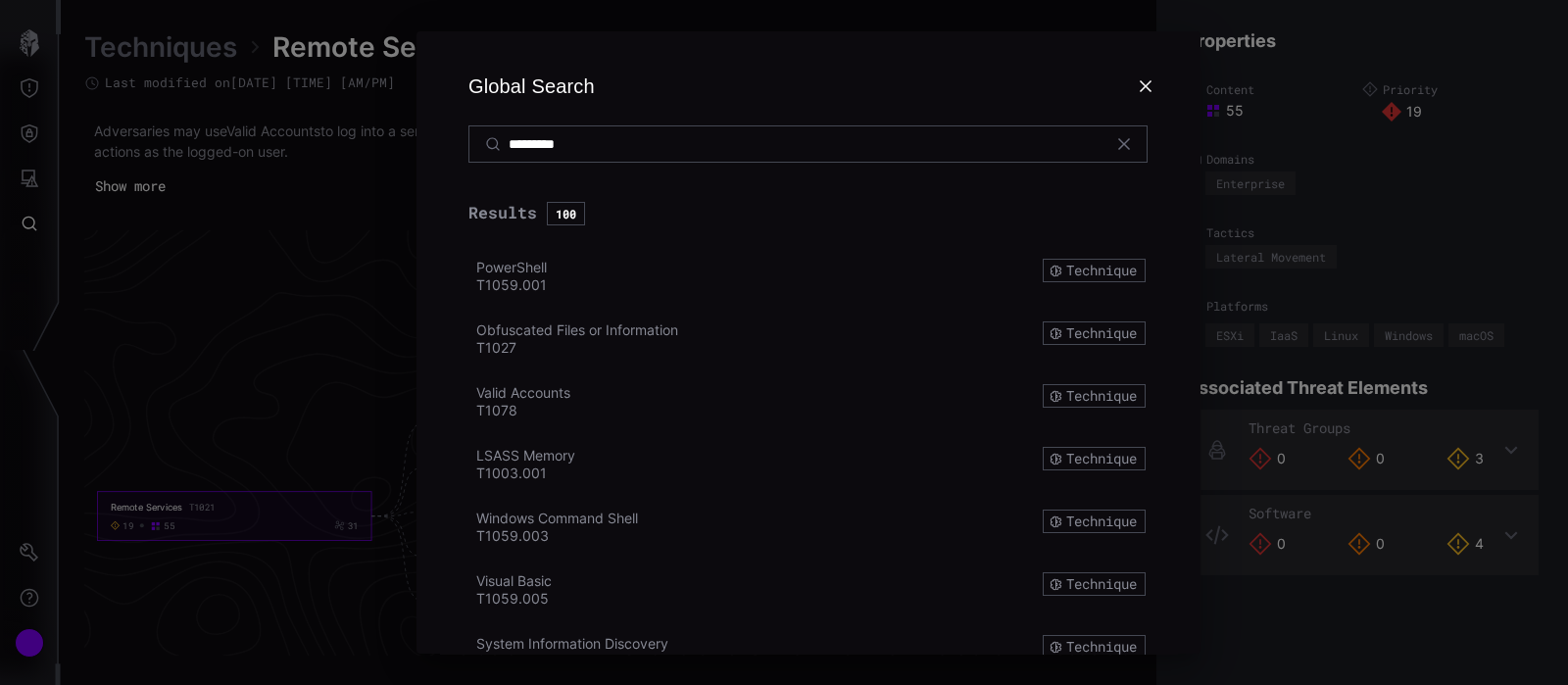 type on "*********" 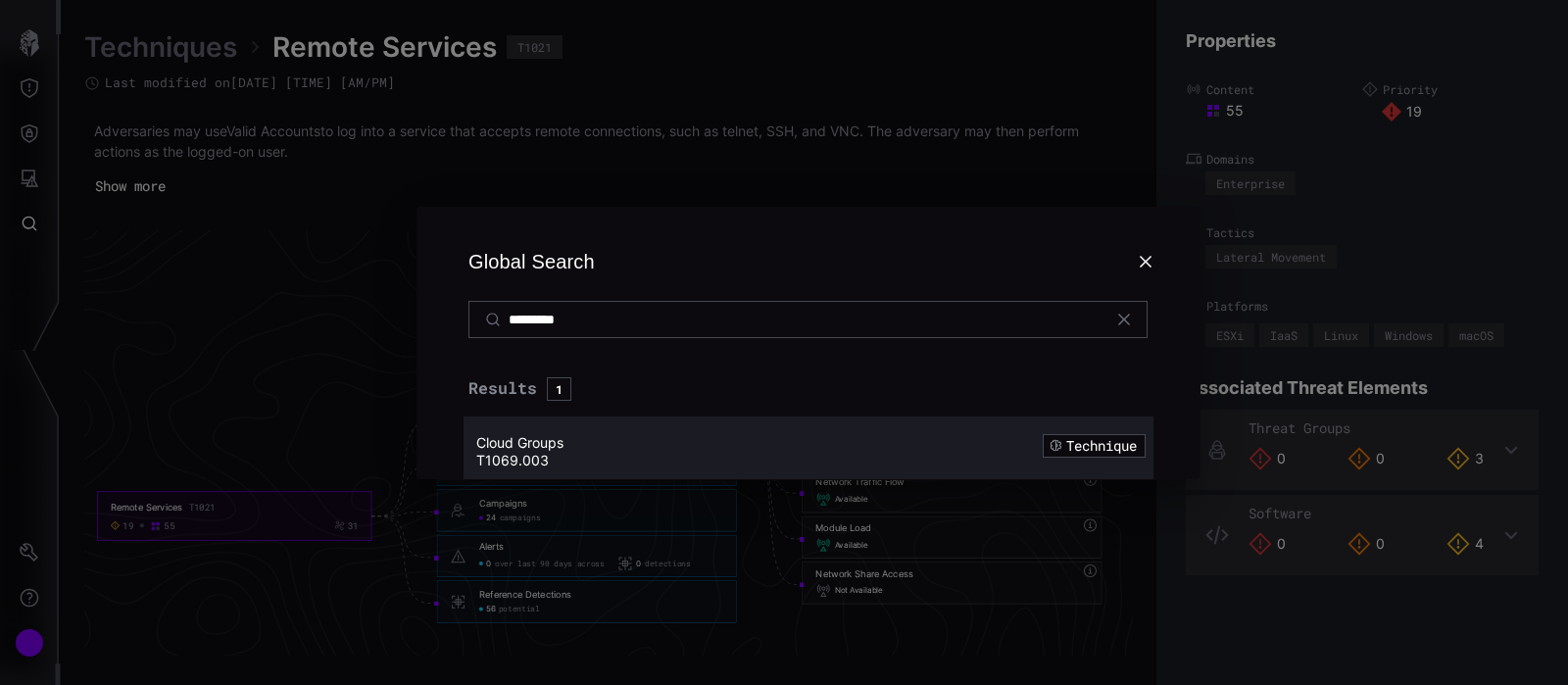 click on "Cloud Groups" at bounding box center (519, 442) 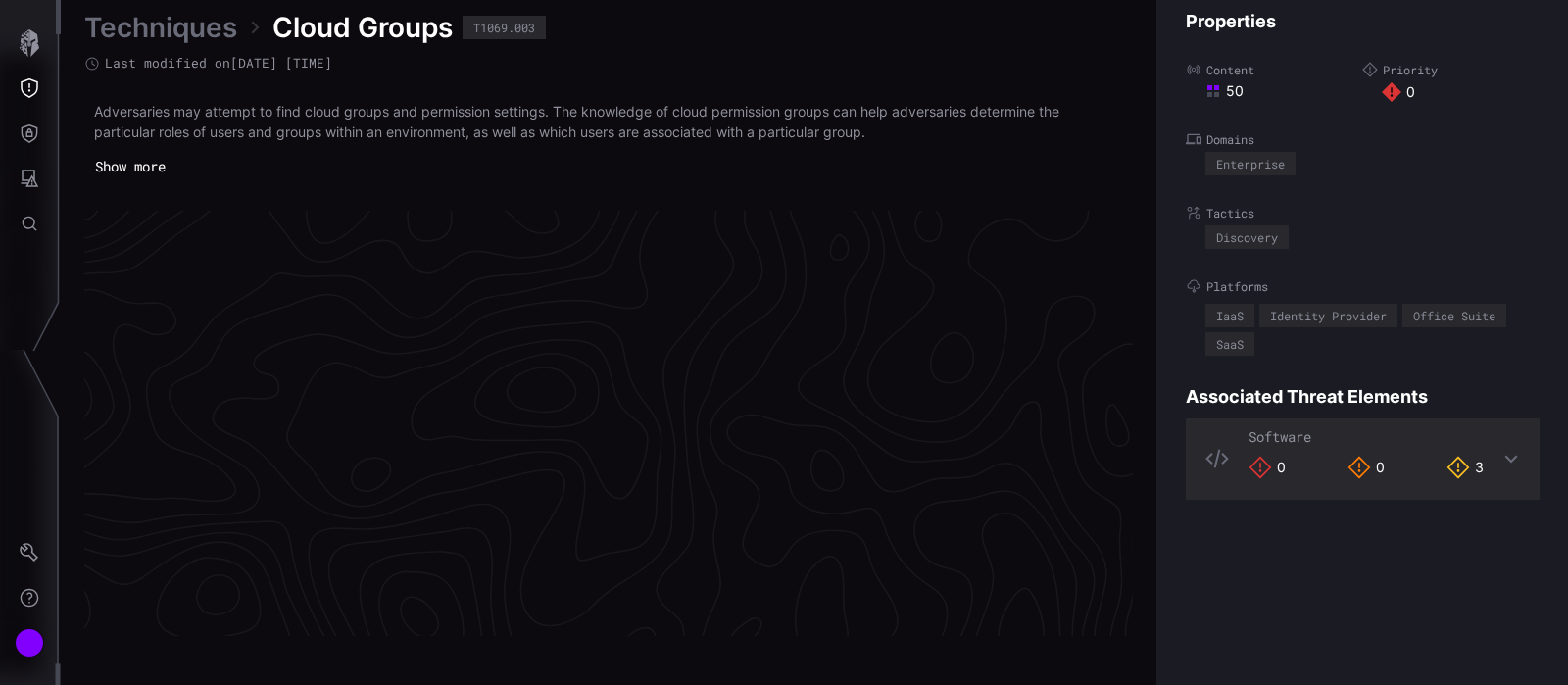 scroll, scrollTop: 4206, scrollLeft: 955, axis: both 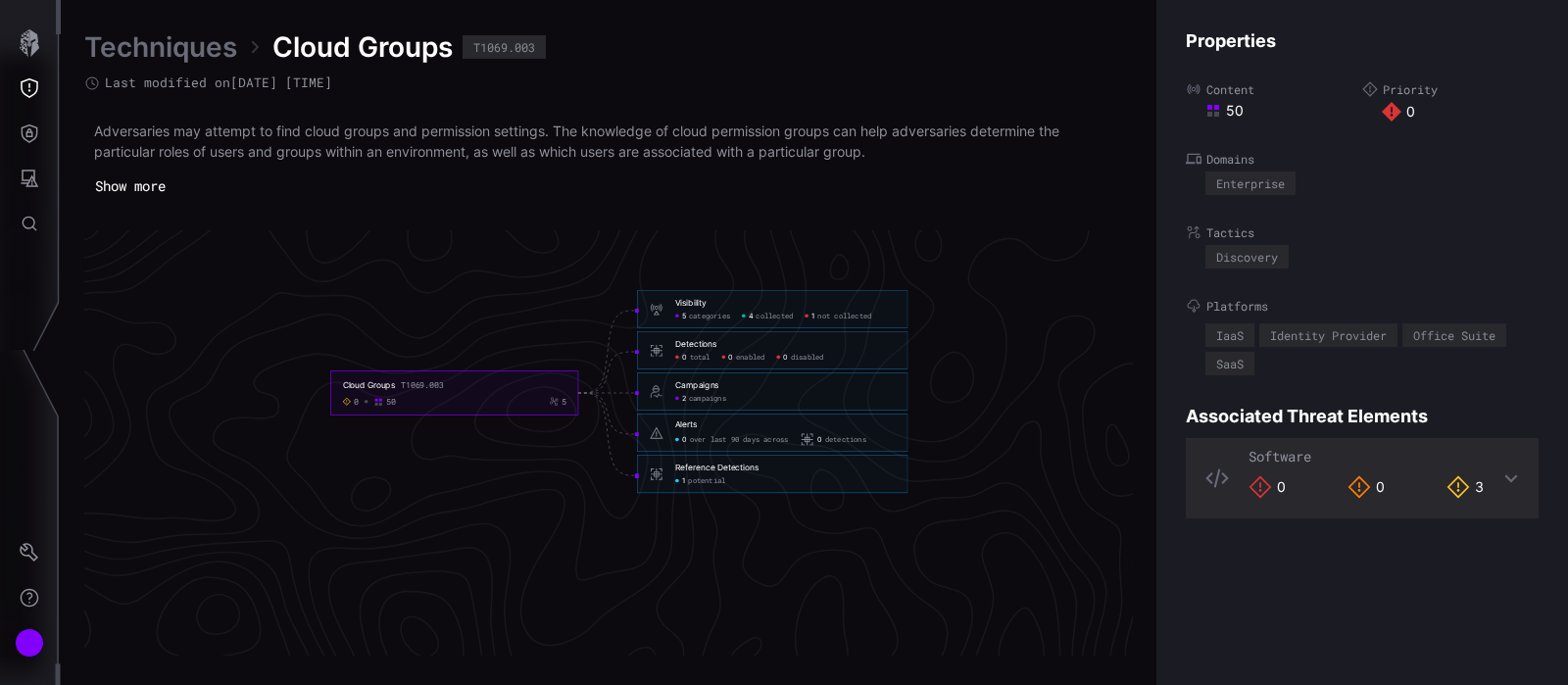 click on "categories" 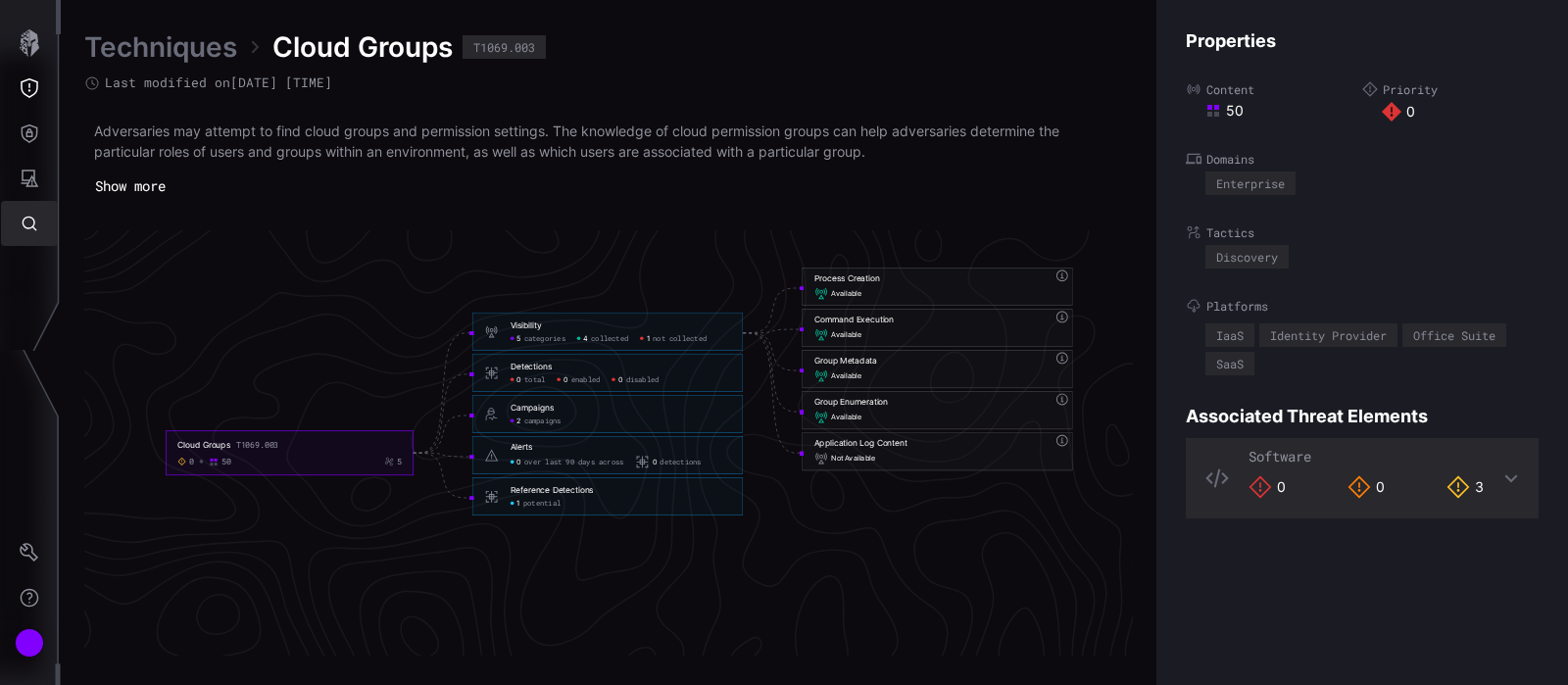 click 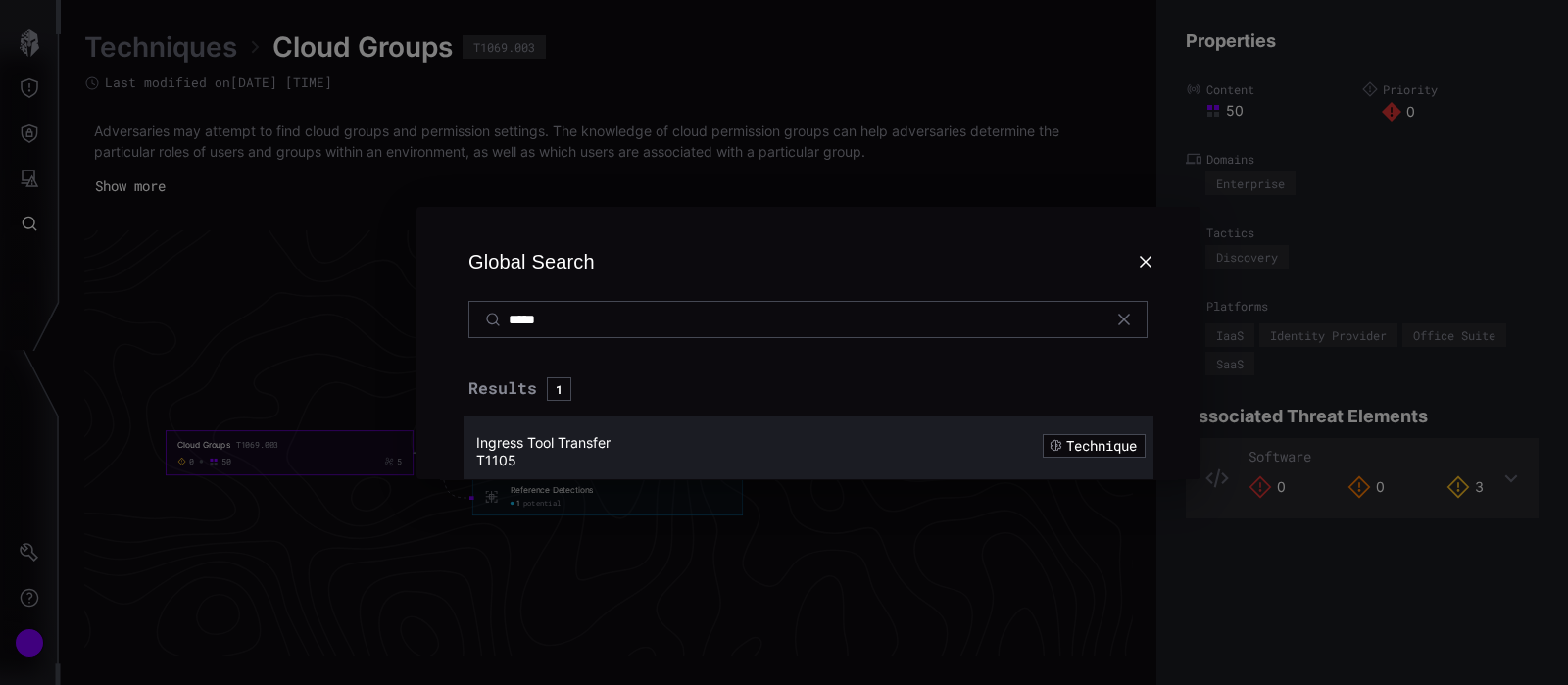 type on "*****" 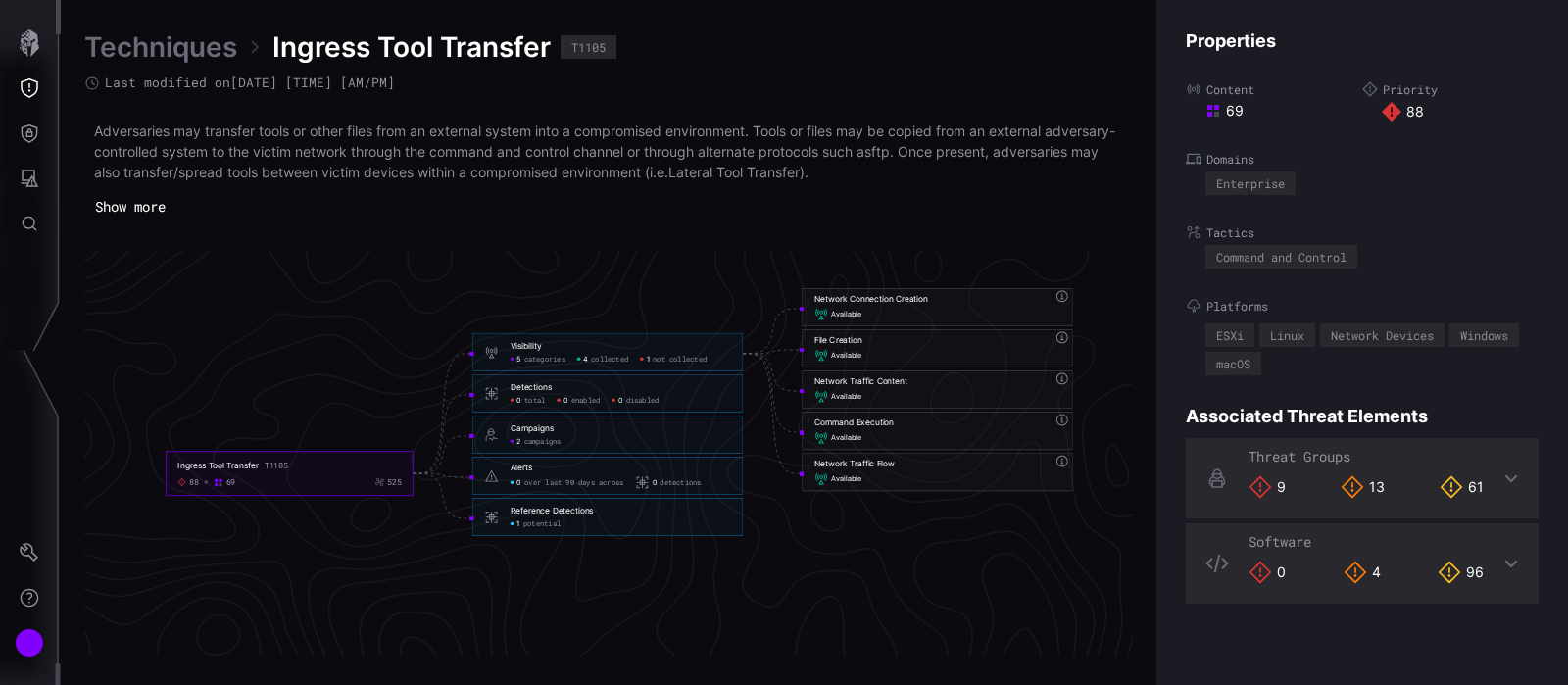 type 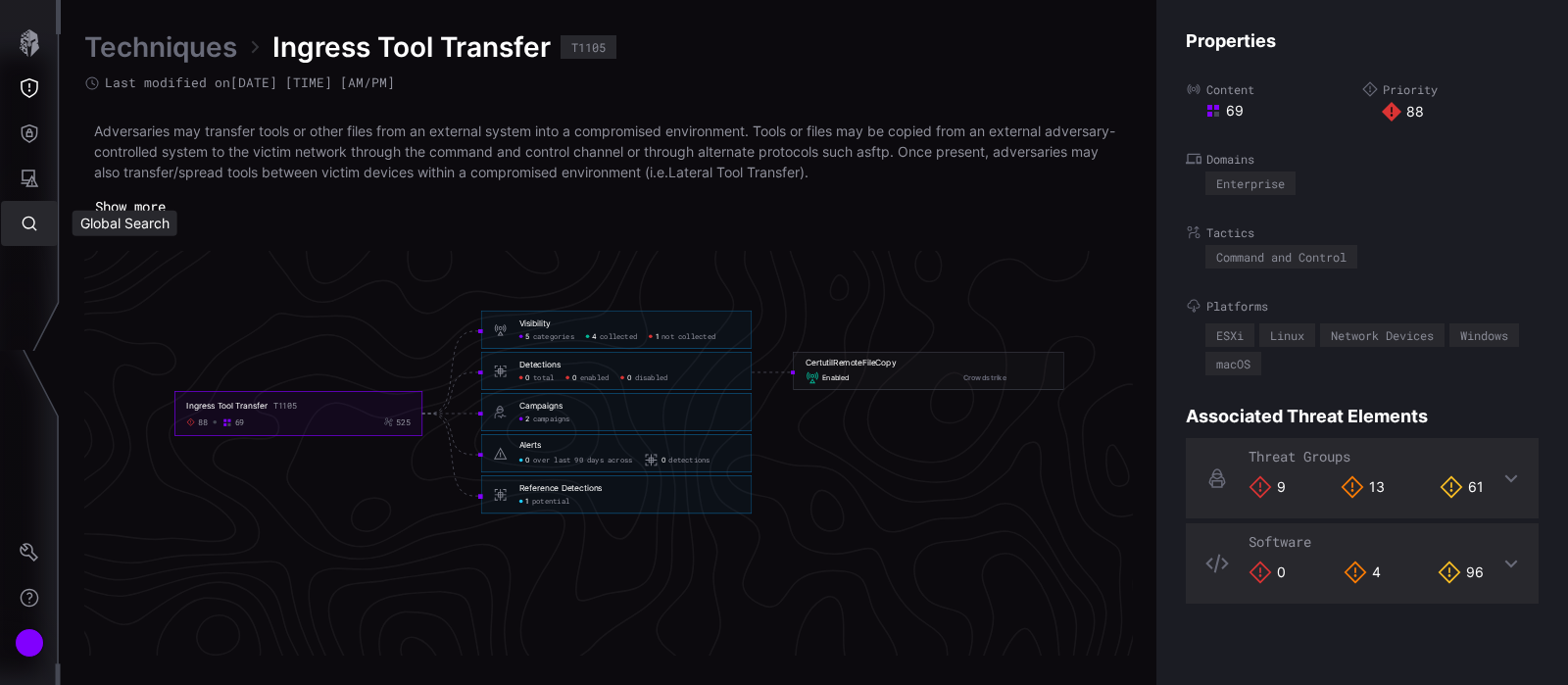click at bounding box center (29, 223) 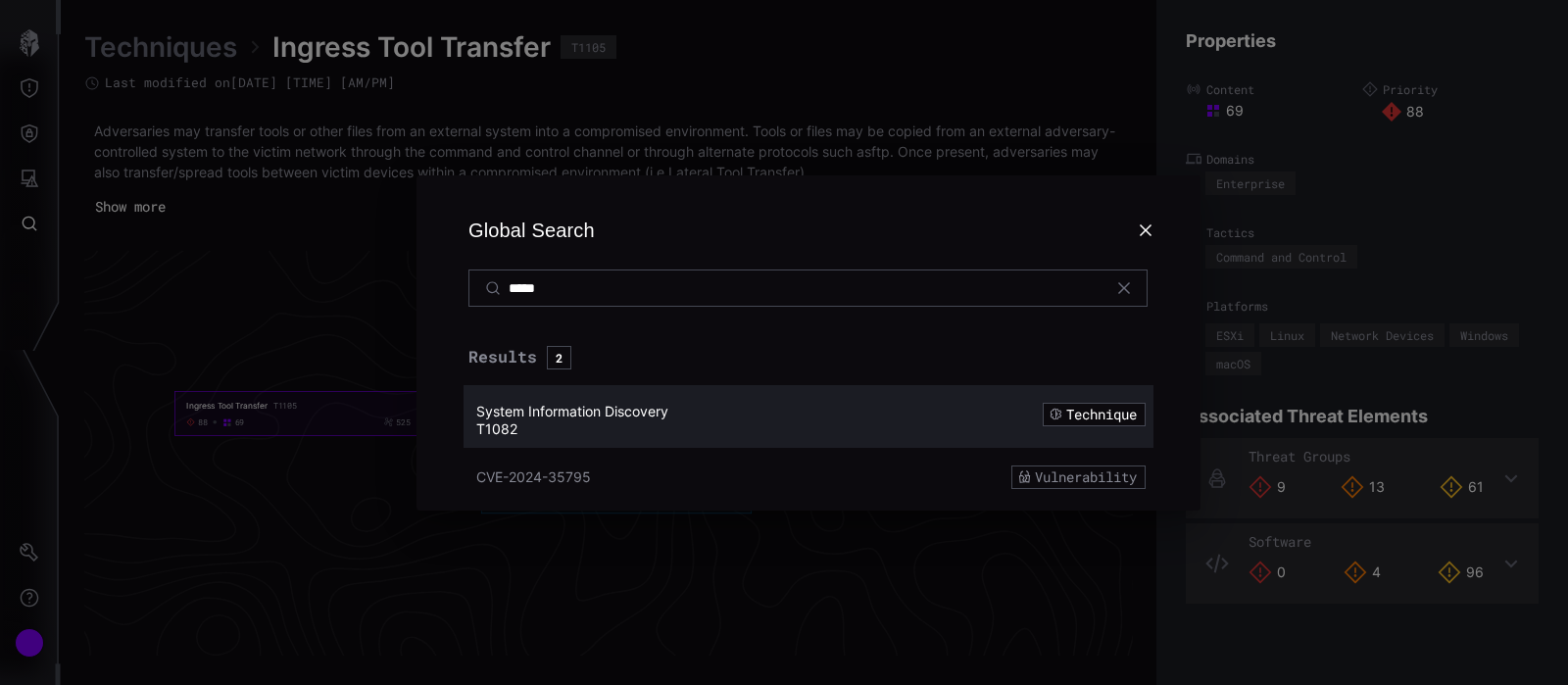type on "*****" 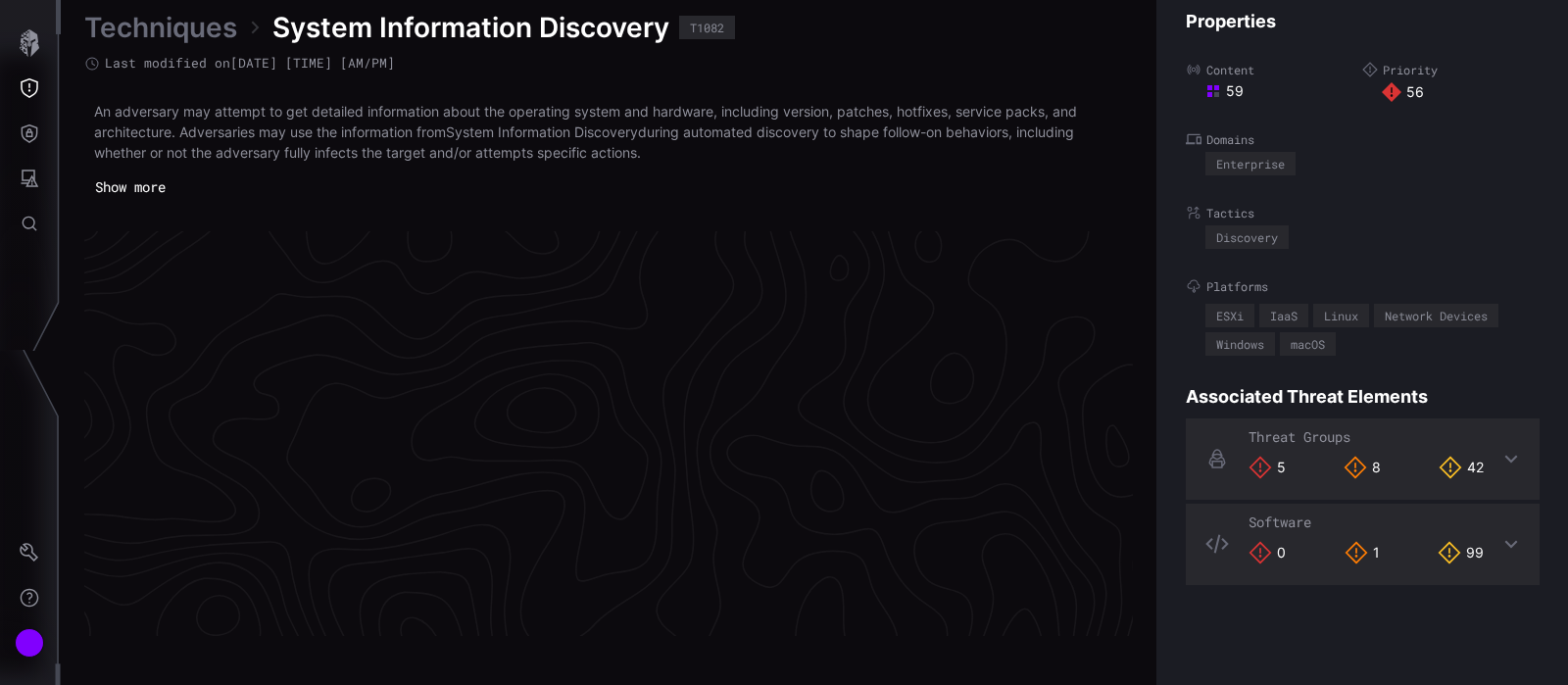 scroll, scrollTop: 4217, scrollLeft: 955, axis: both 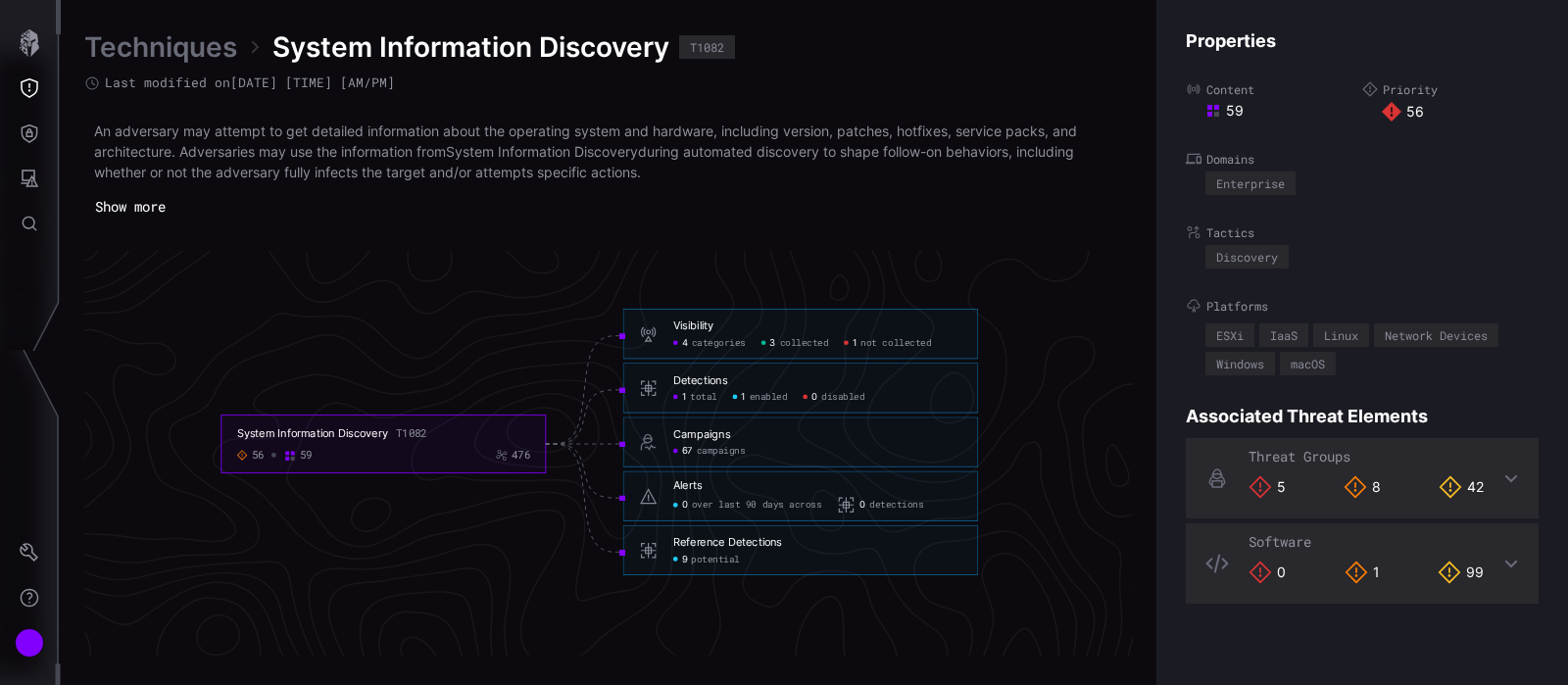 click on "Visibility [NUMBER] categories [NUMBER] collected [NUMBER] not collected" 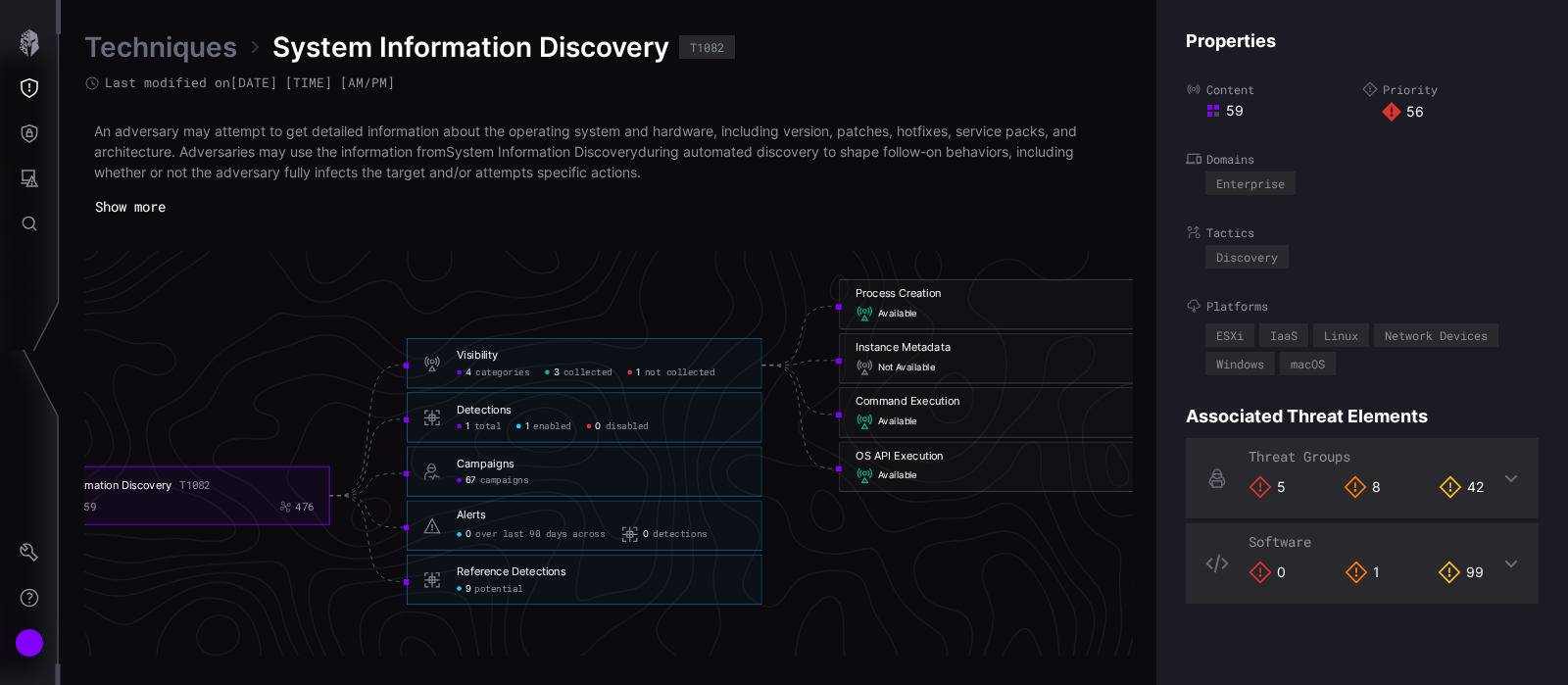 scroll, scrollTop: 4217, scrollLeft: 896, axis: both 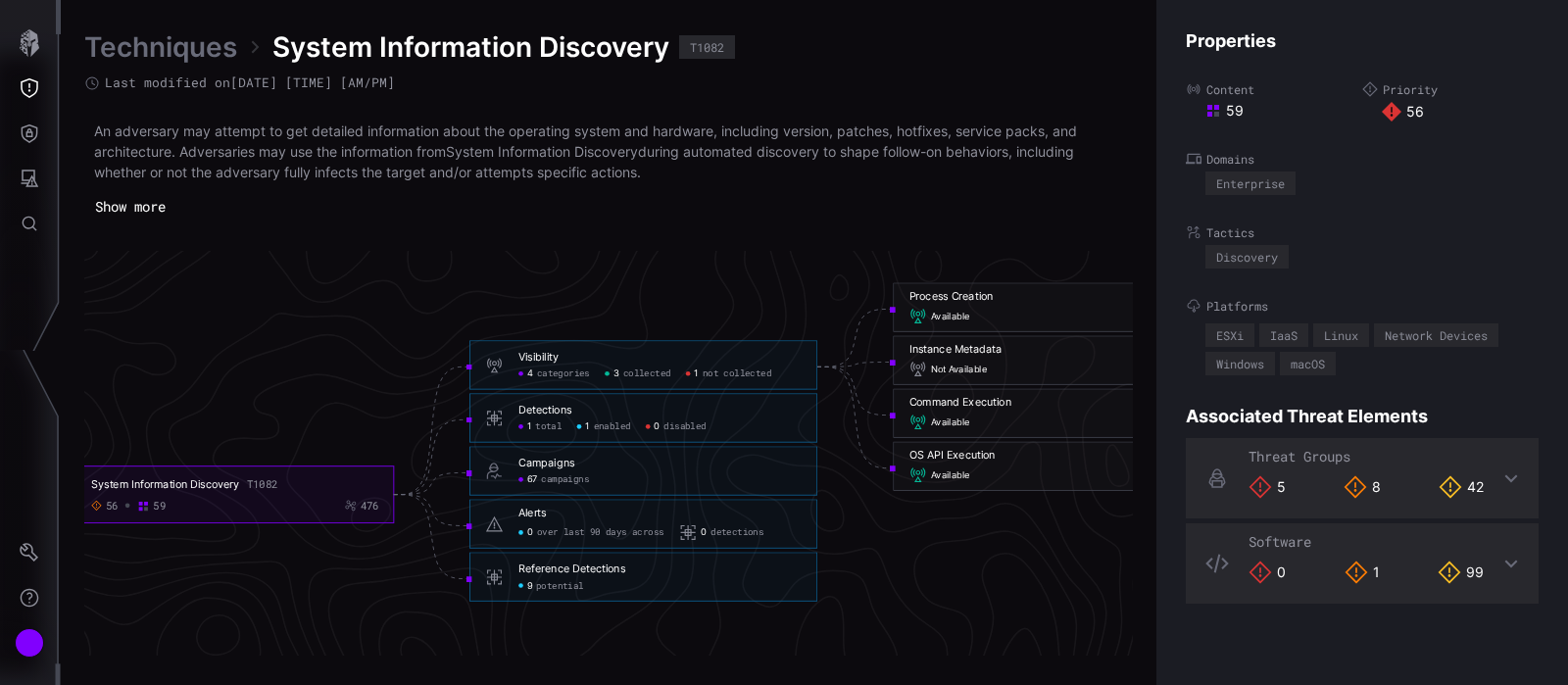 click on "total" 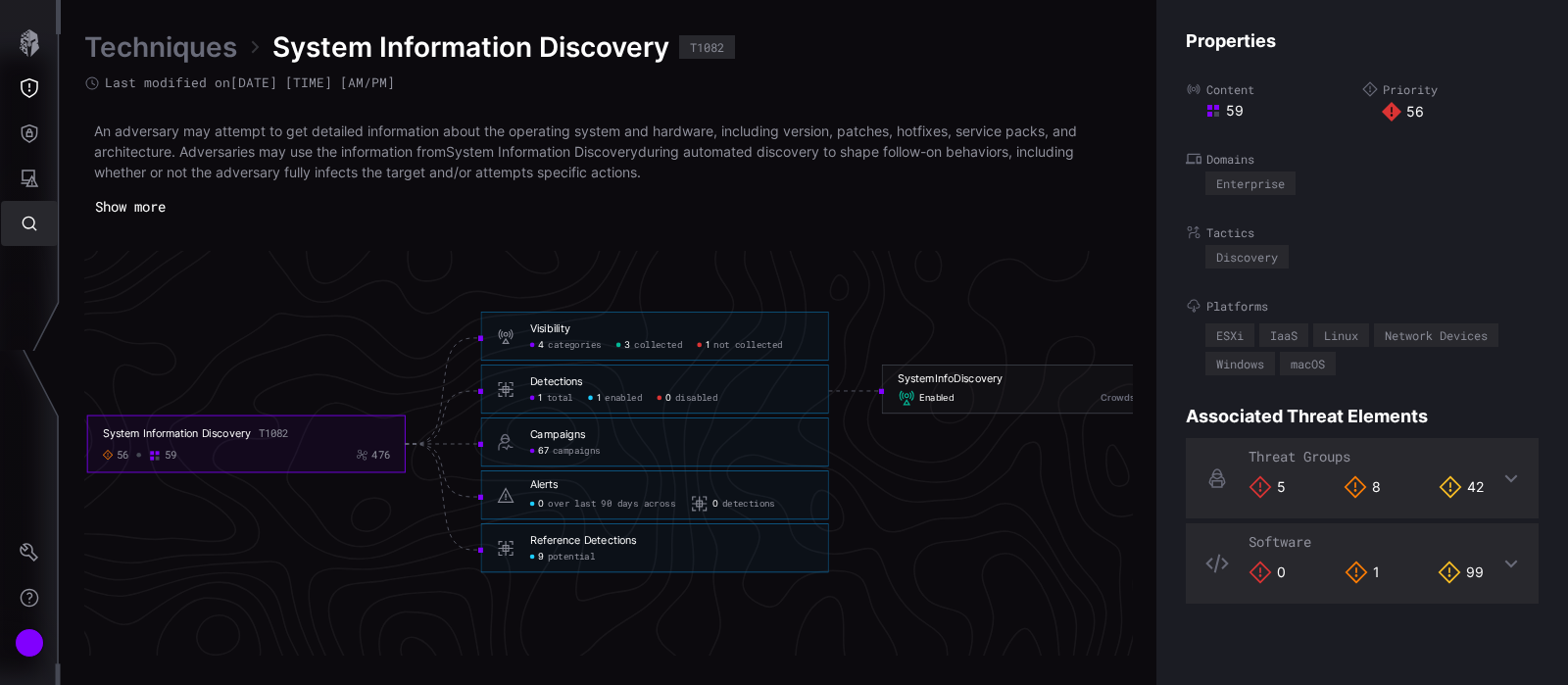click at bounding box center [29, 223] 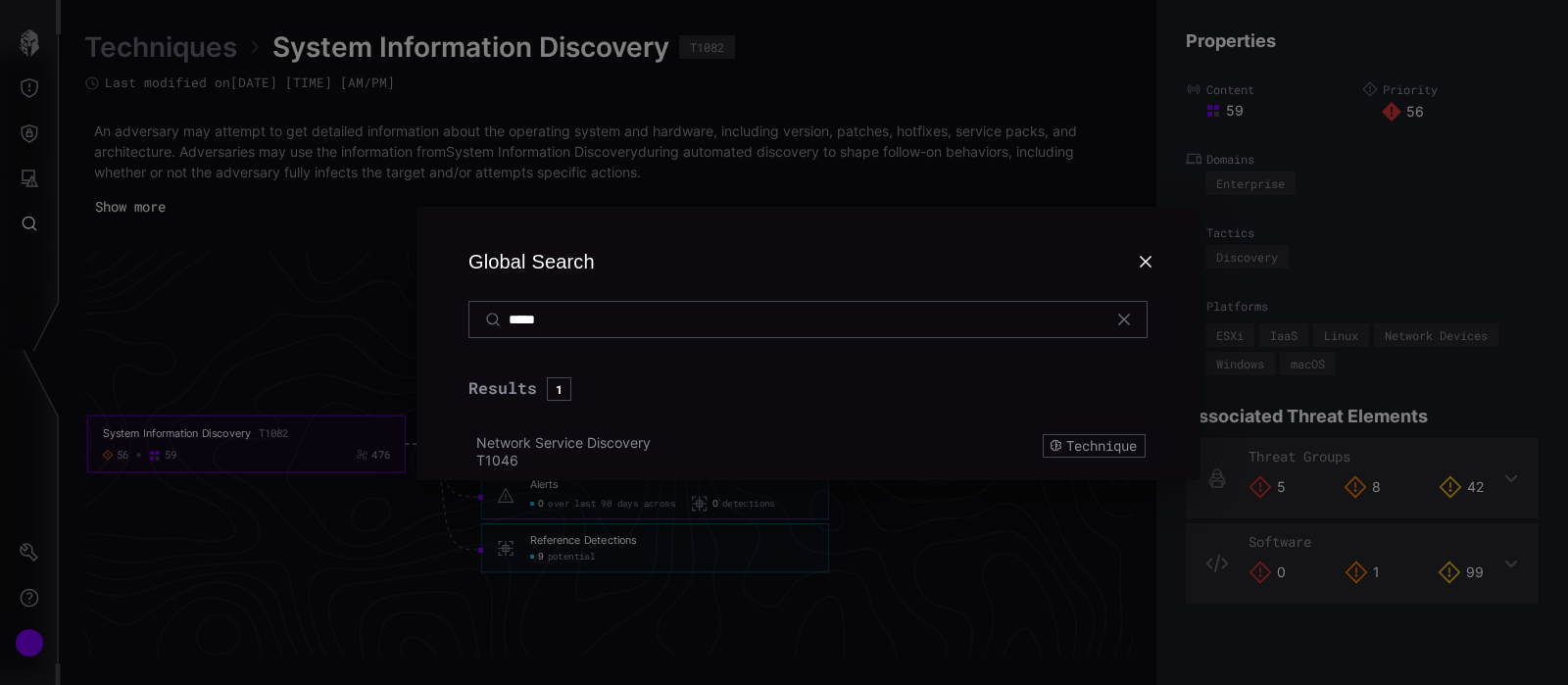 type on "*****" 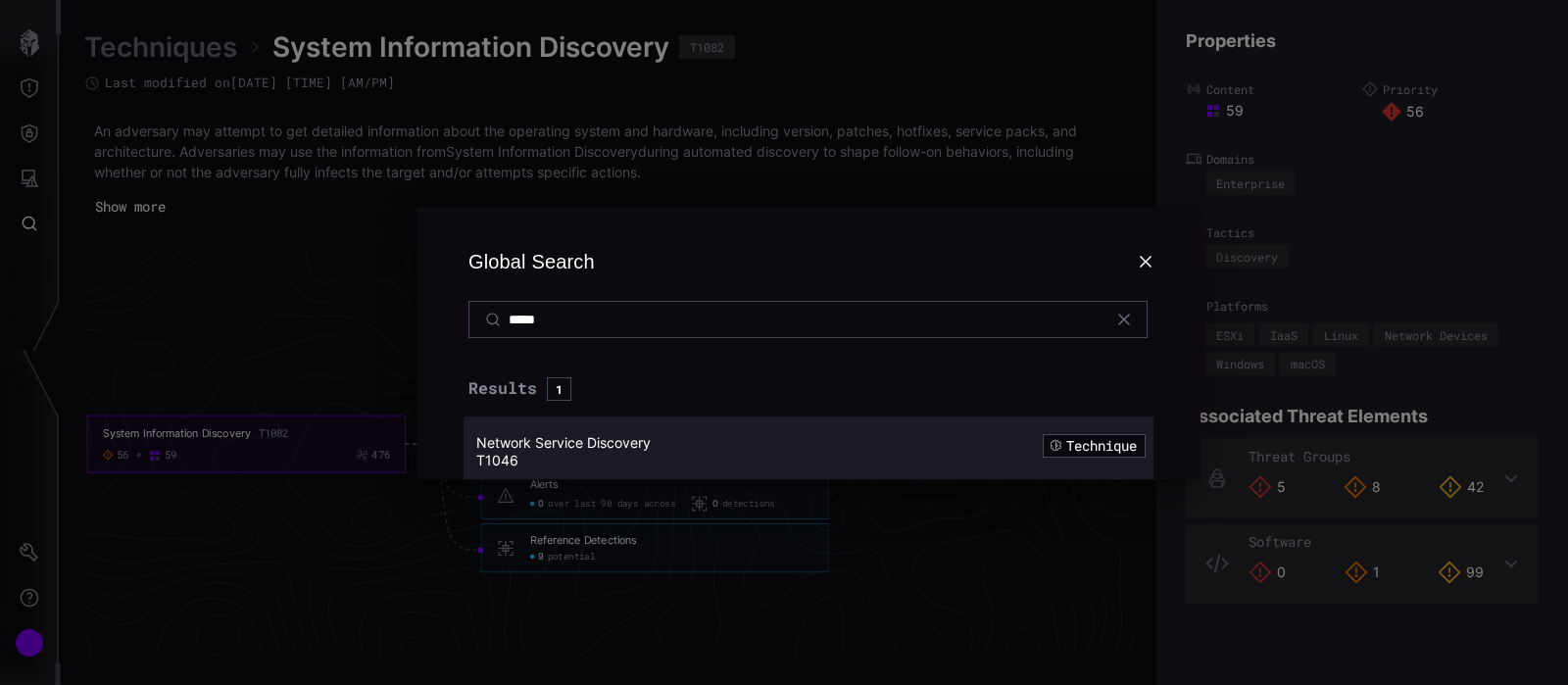 click on "Network Service Discovery" at bounding box center (564, 442) 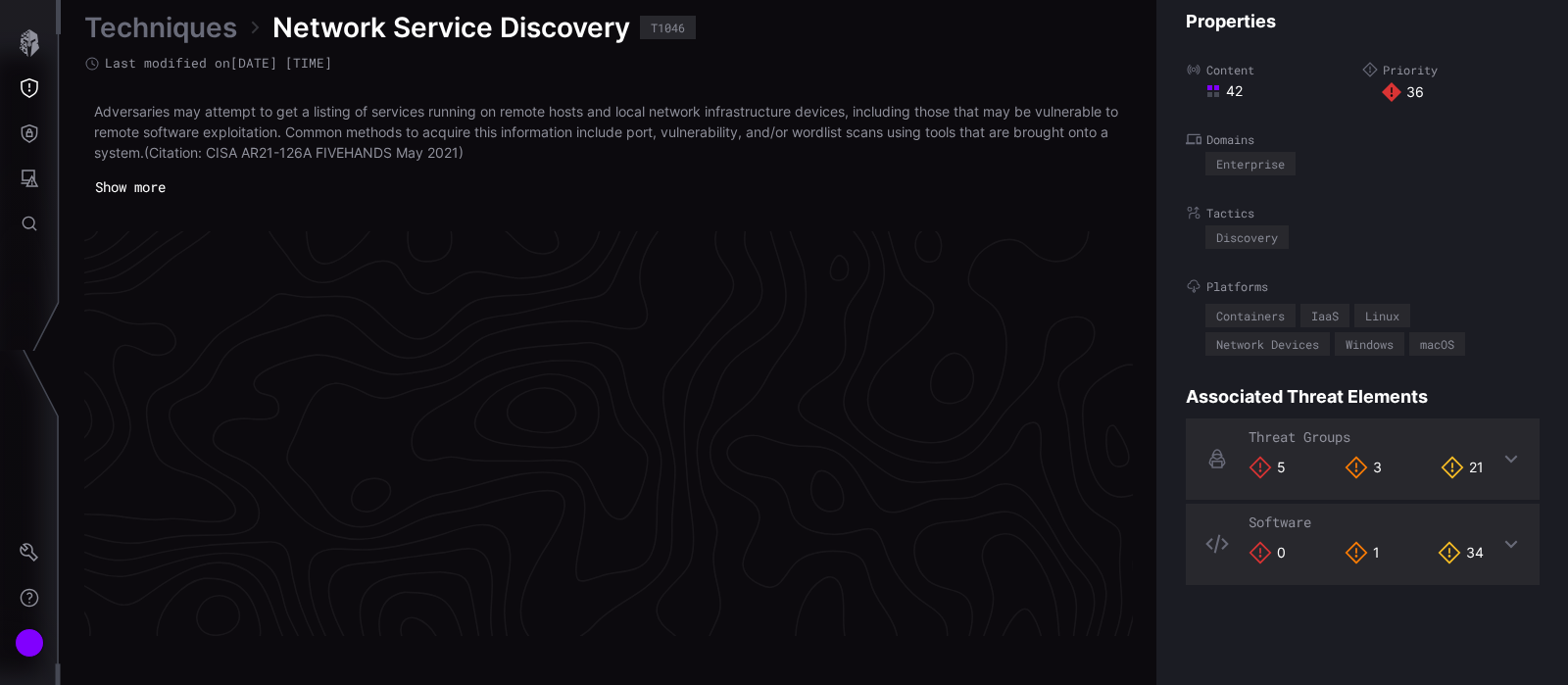 scroll, scrollTop: 4217, scrollLeft: 955, axis: both 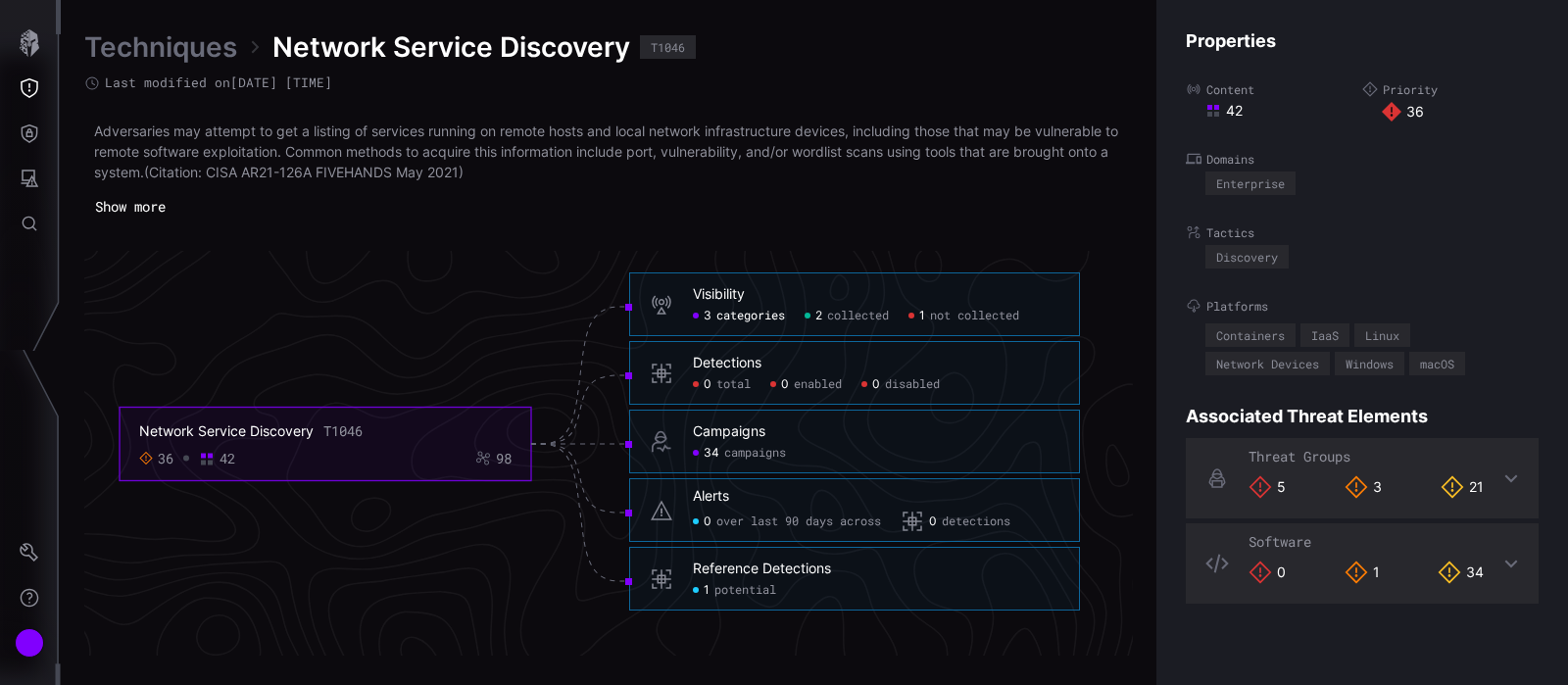 click on "categories" 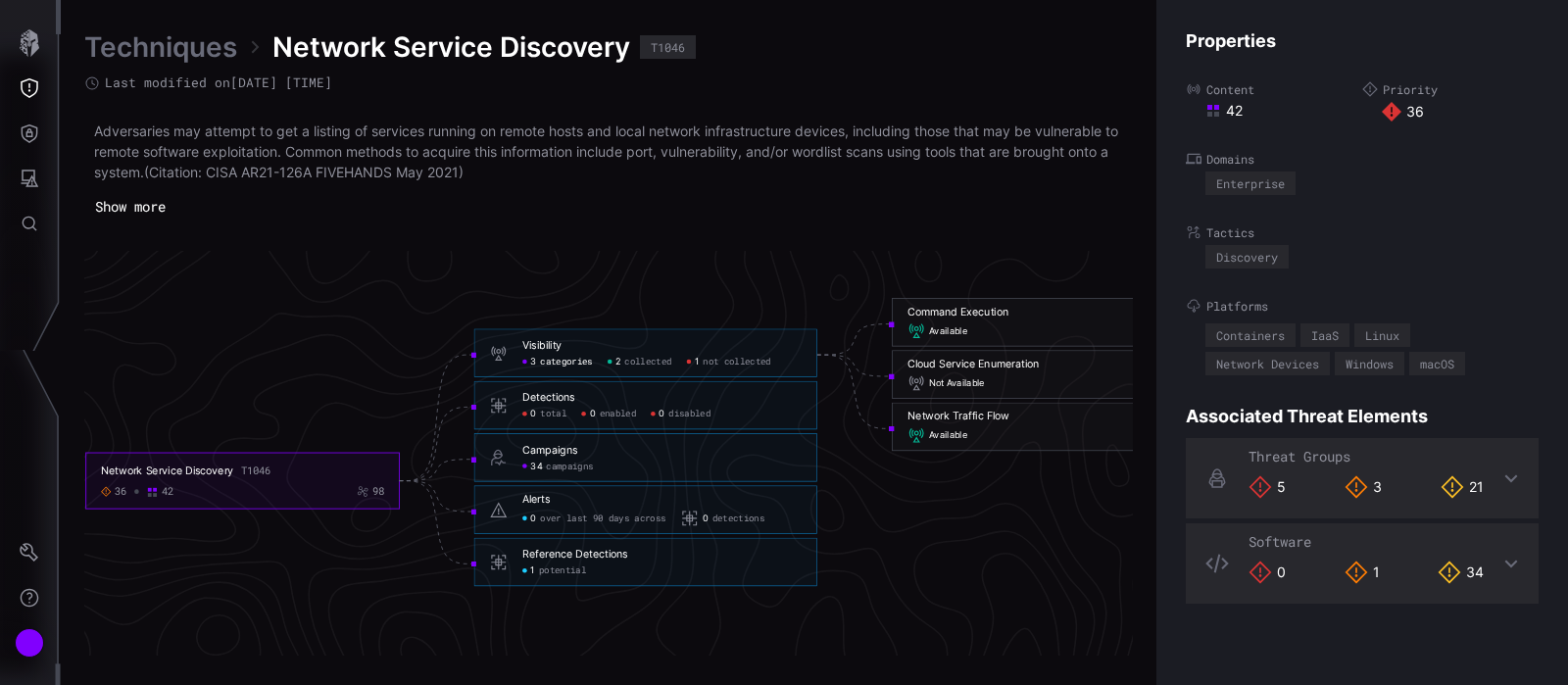 scroll, scrollTop: 4216, scrollLeft: 894, axis: both 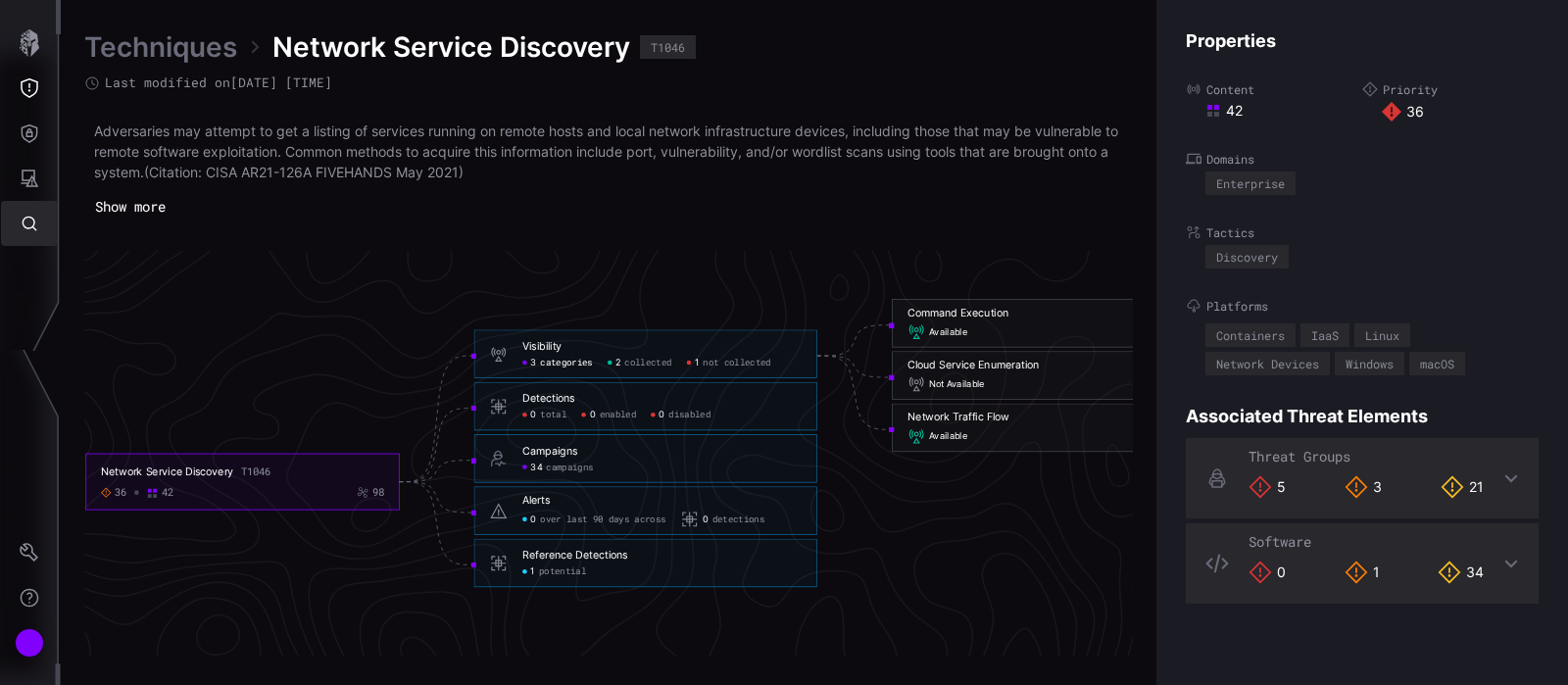 click at bounding box center [29, 223] 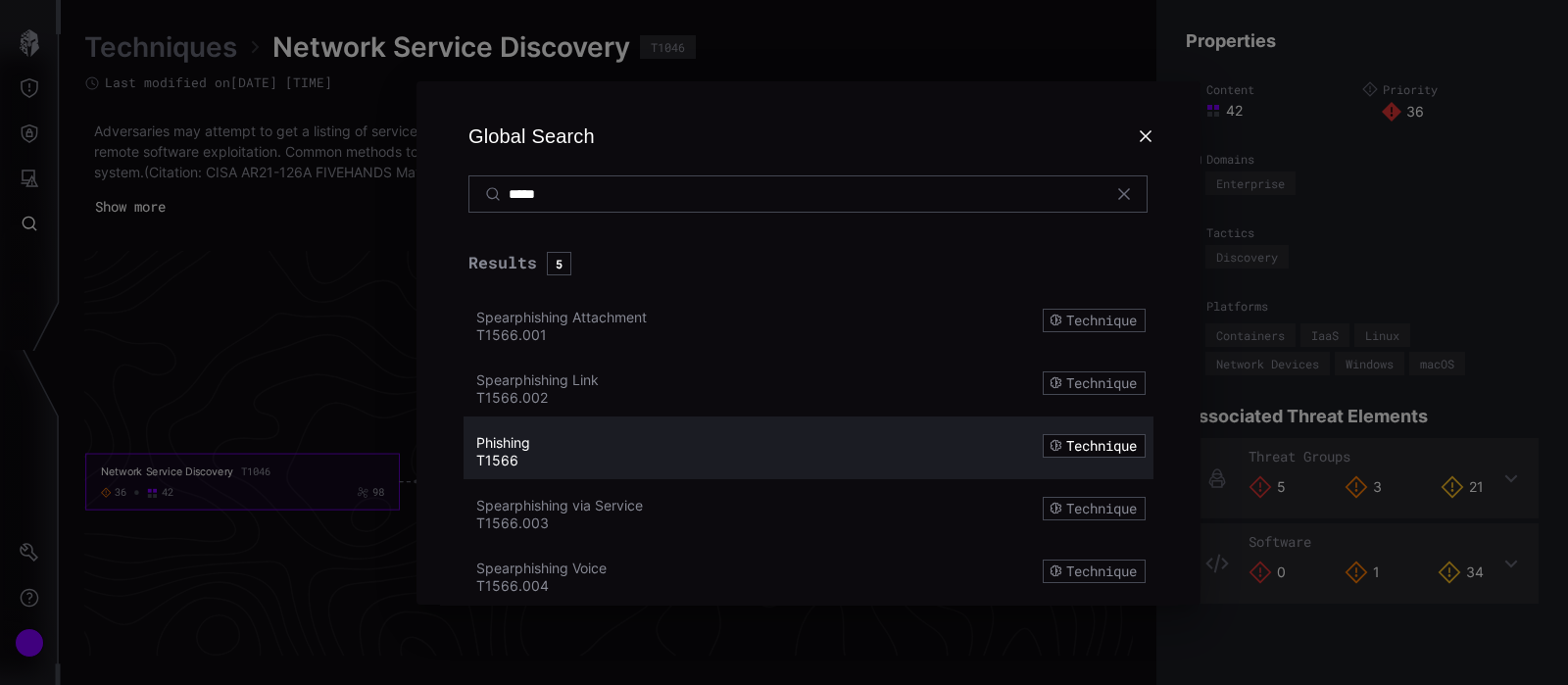 type on "*****" 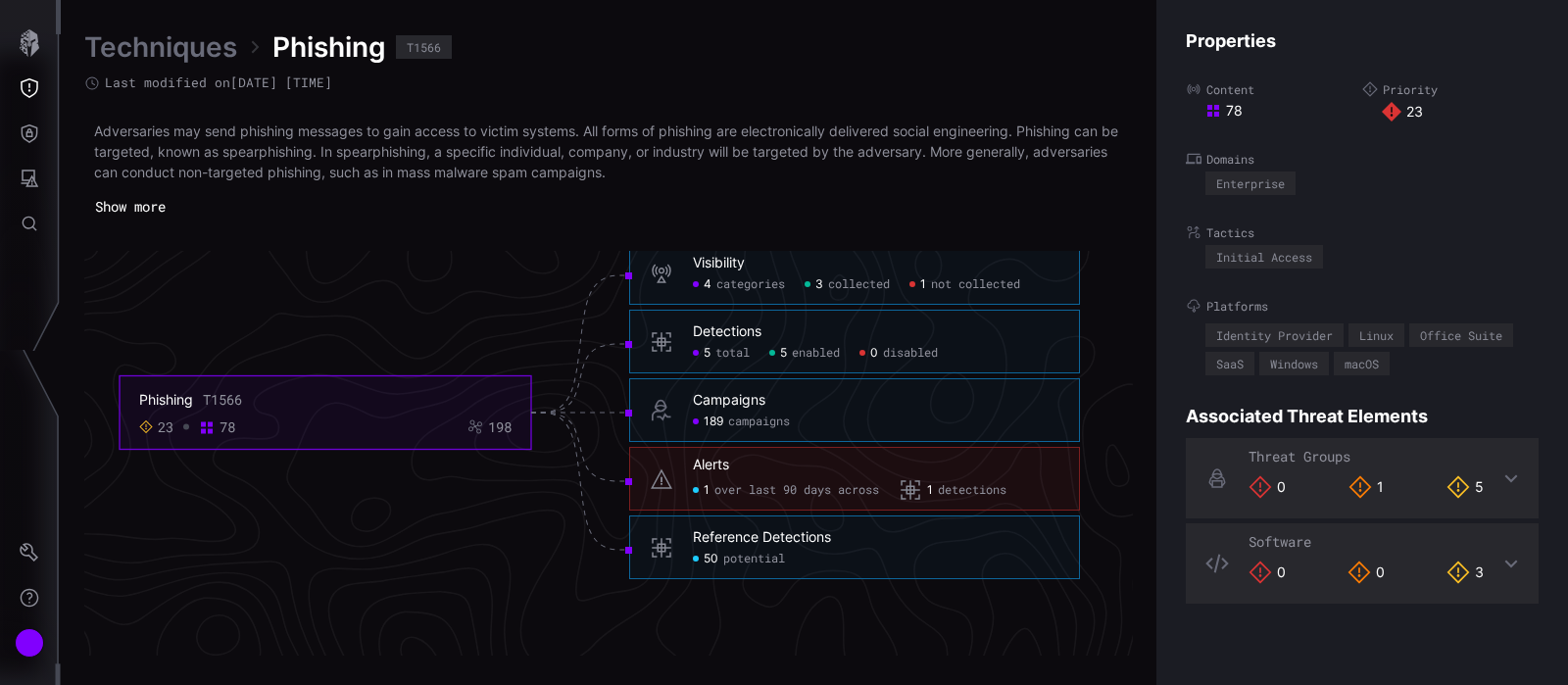 scroll, scrollTop: 4240, scrollLeft: 955, axis: both 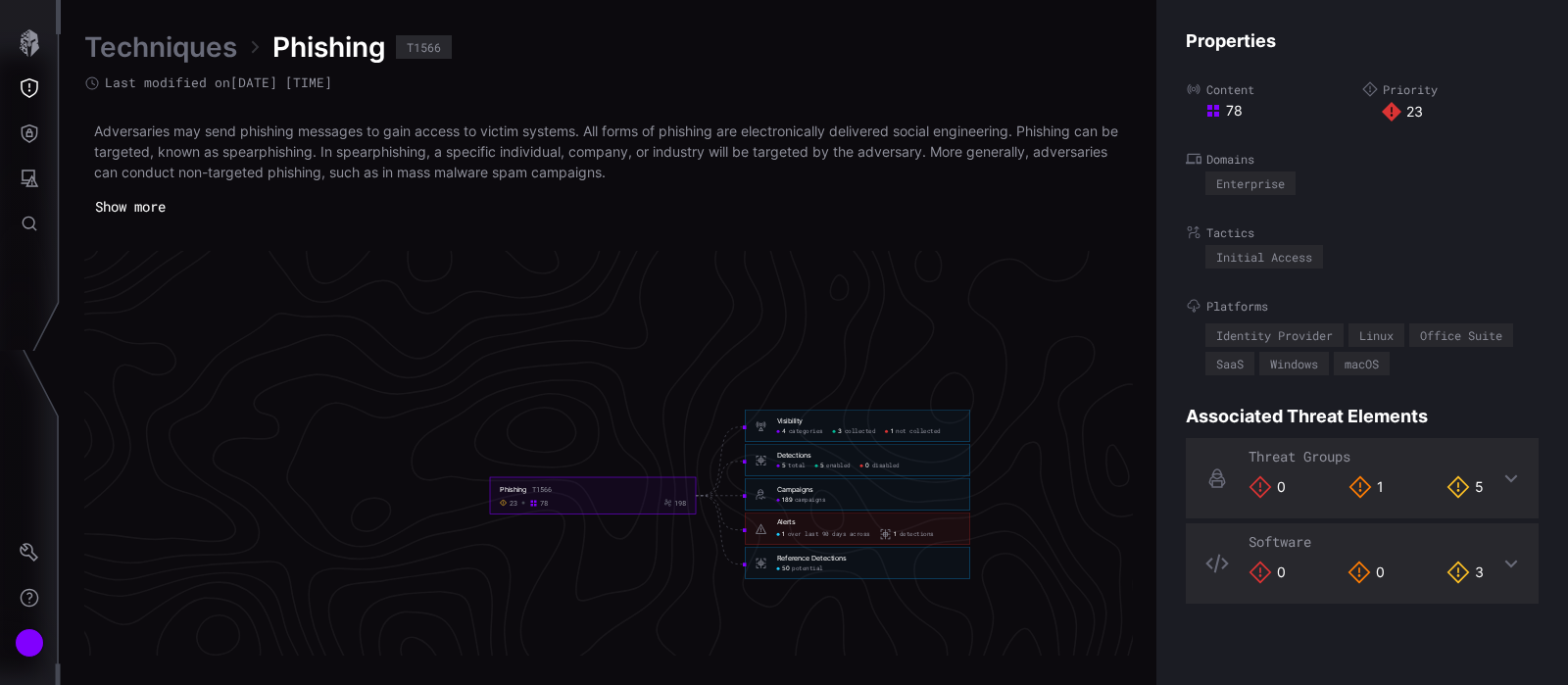 click on "categories" 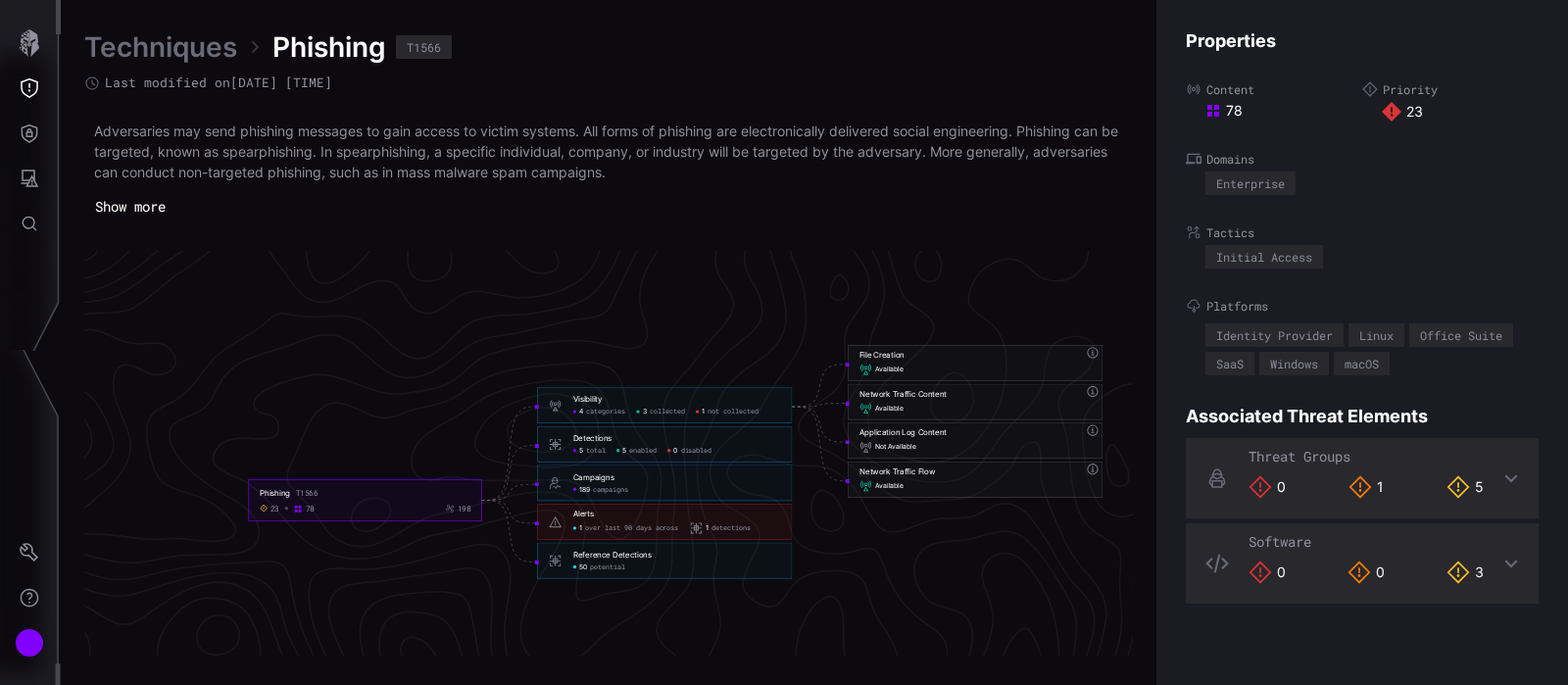 scroll, scrollTop: 4275, scrollLeft: 1013, axis: both 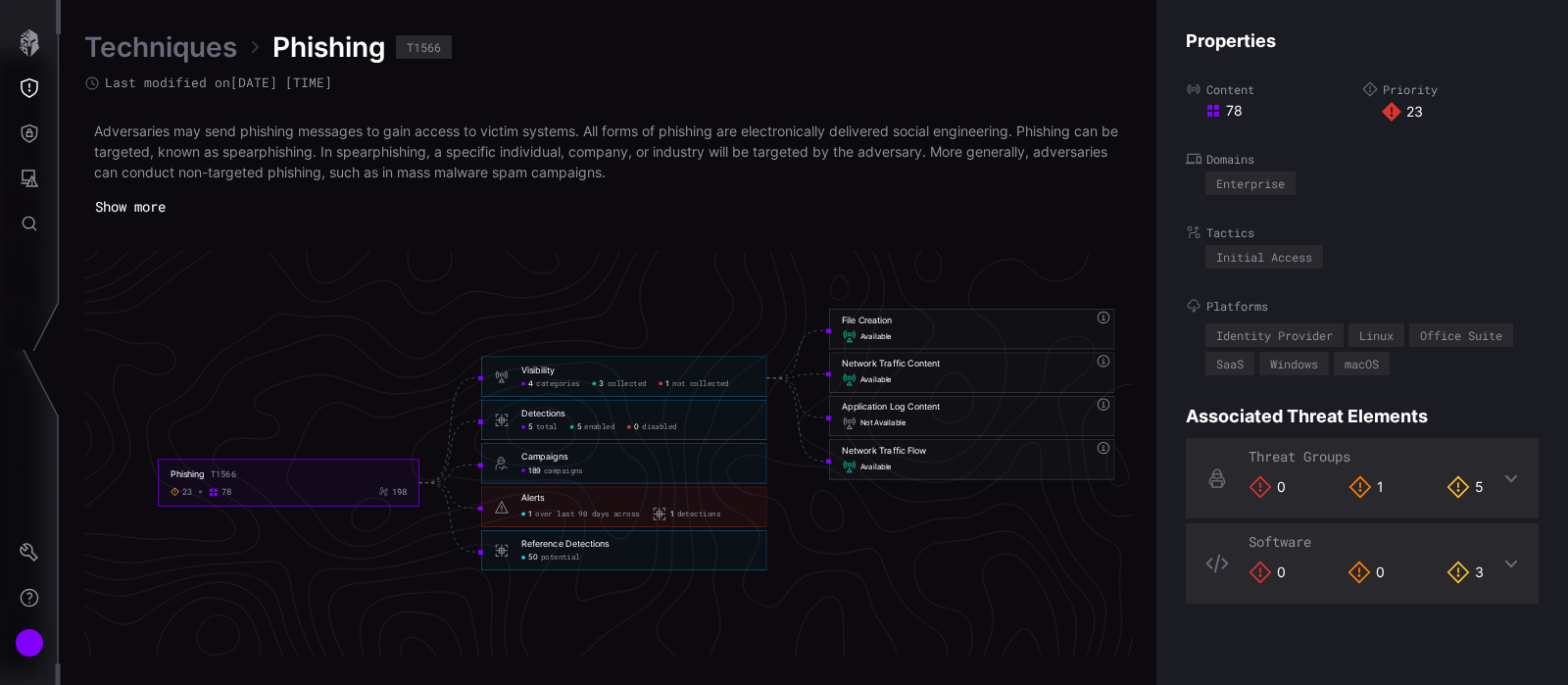click on "Detections" 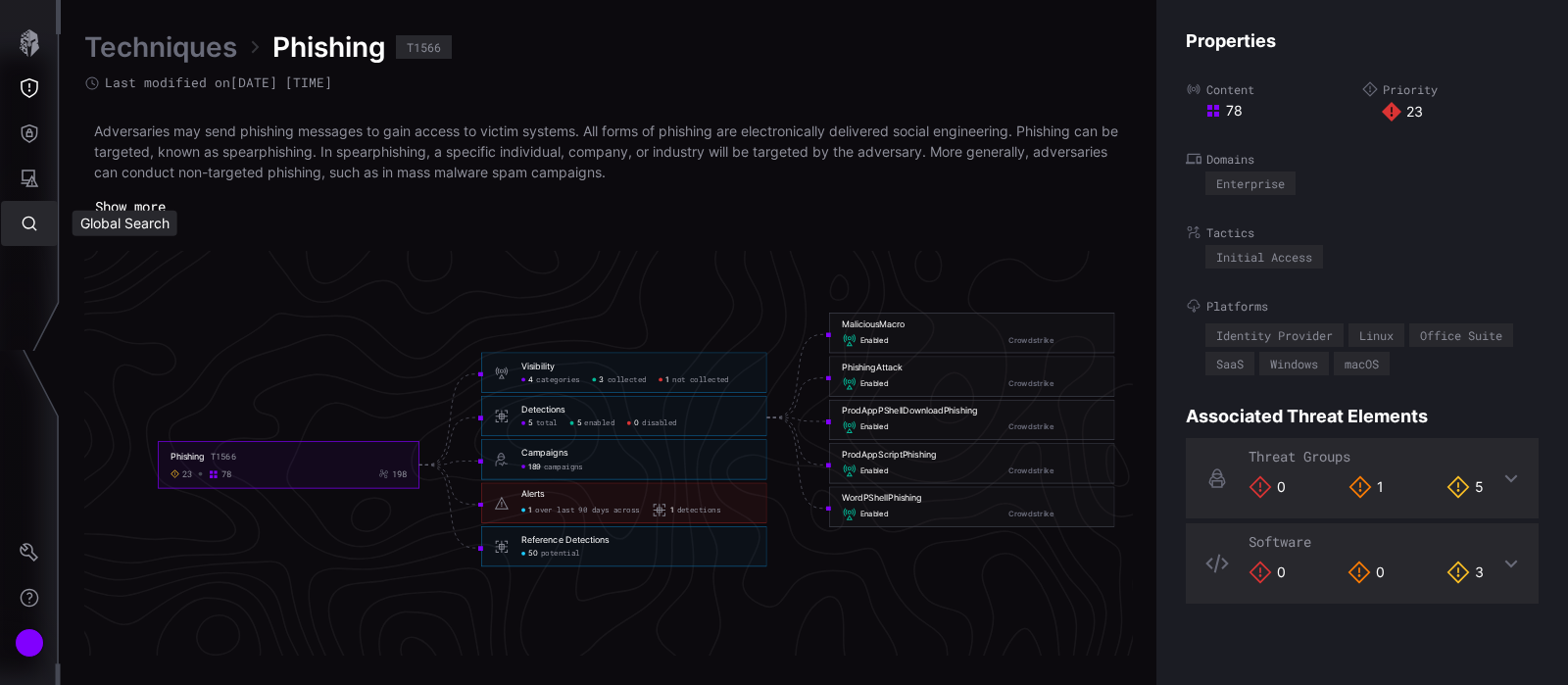 click at bounding box center (29, 223) 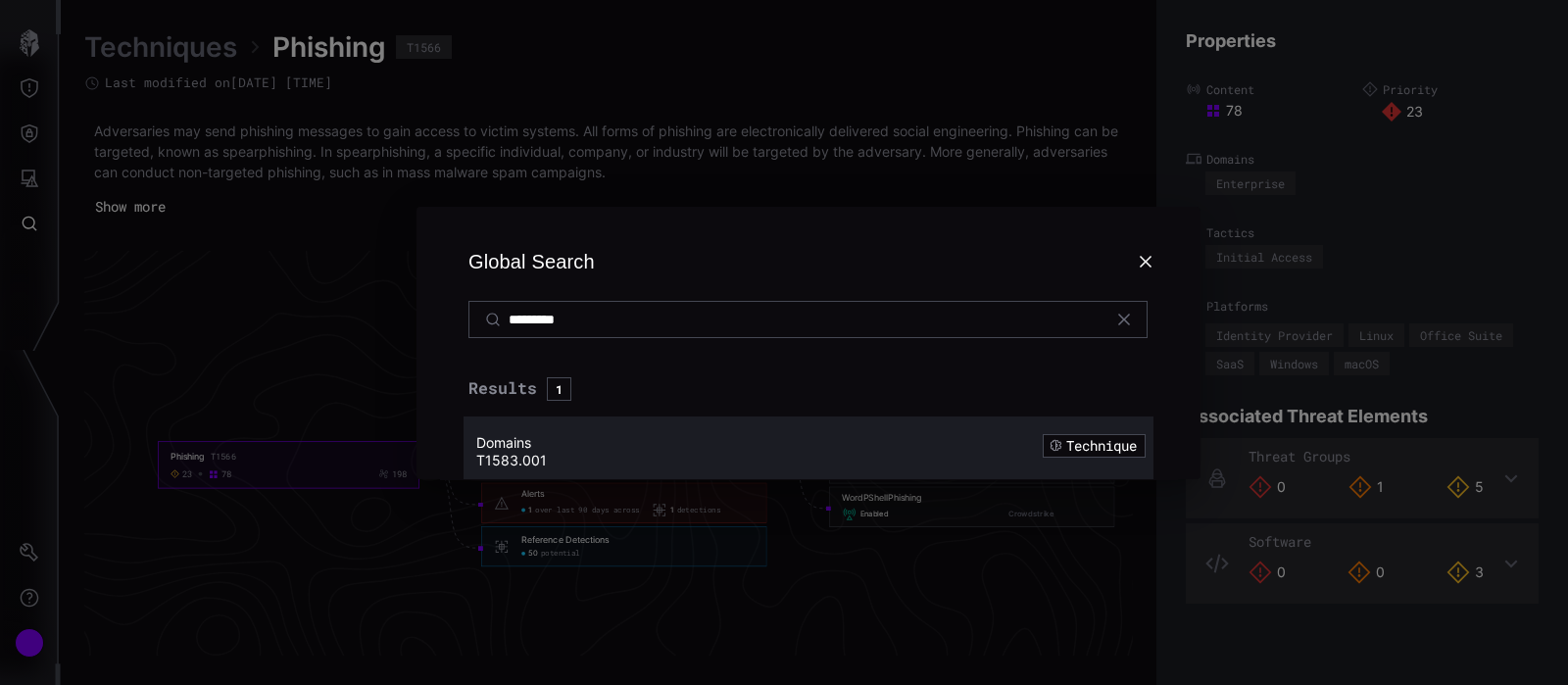 type on "*********" 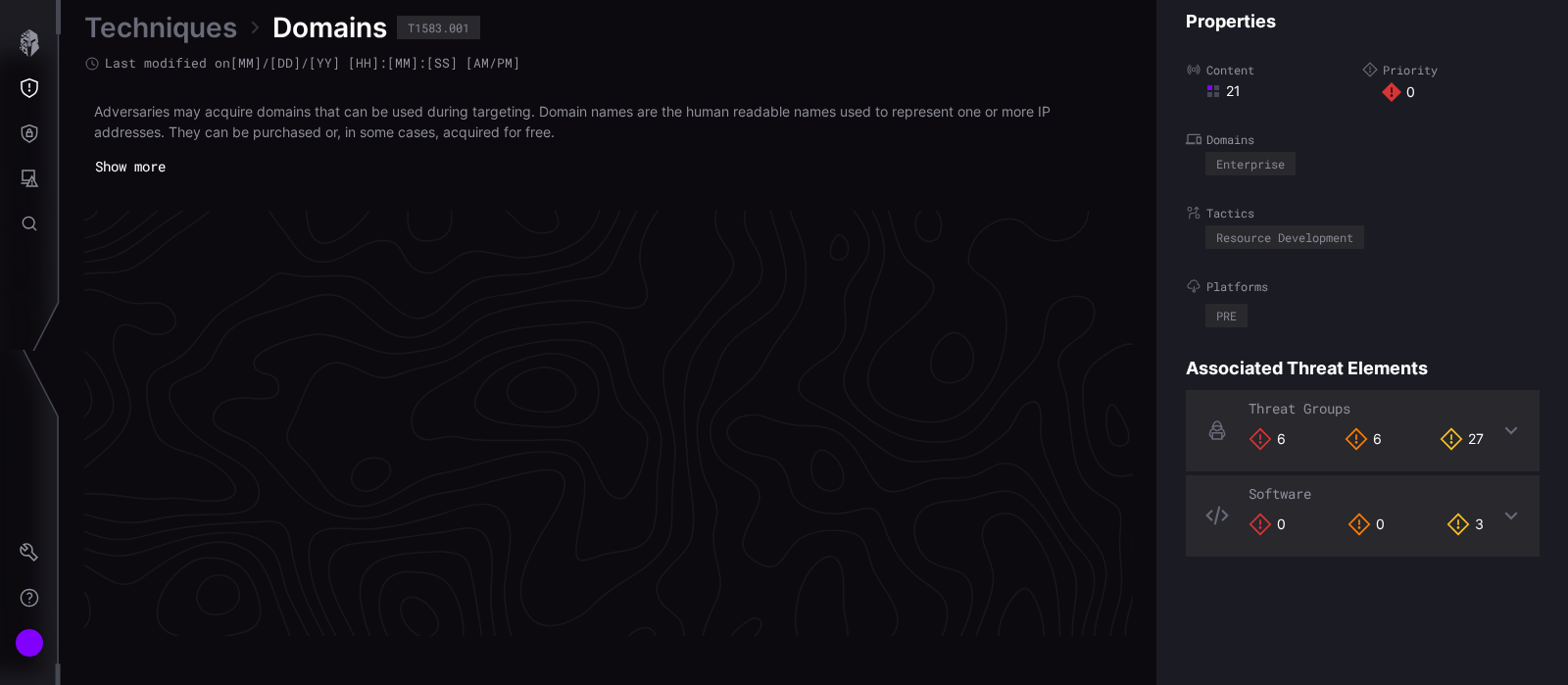 scroll, scrollTop: 4206, scrollLeft: 955, axis: both 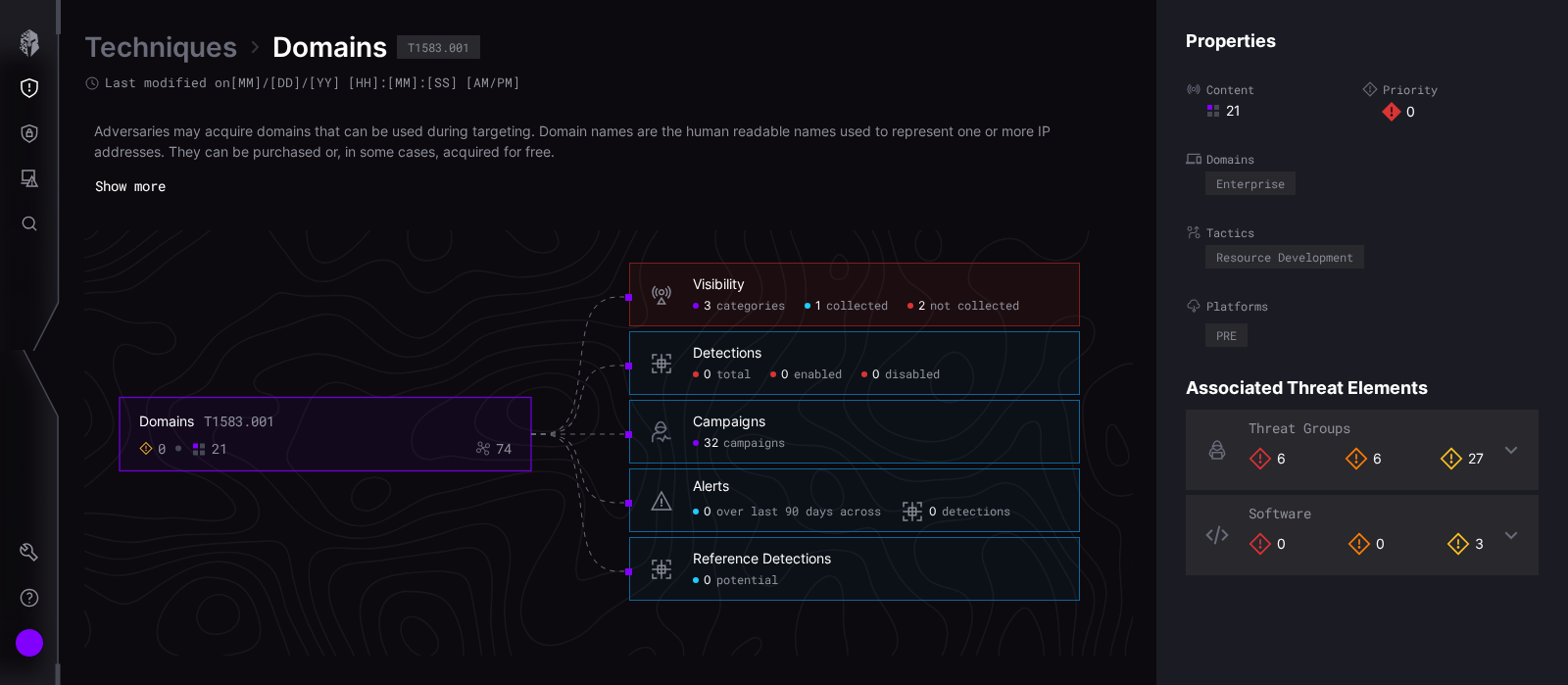 click on "categories" 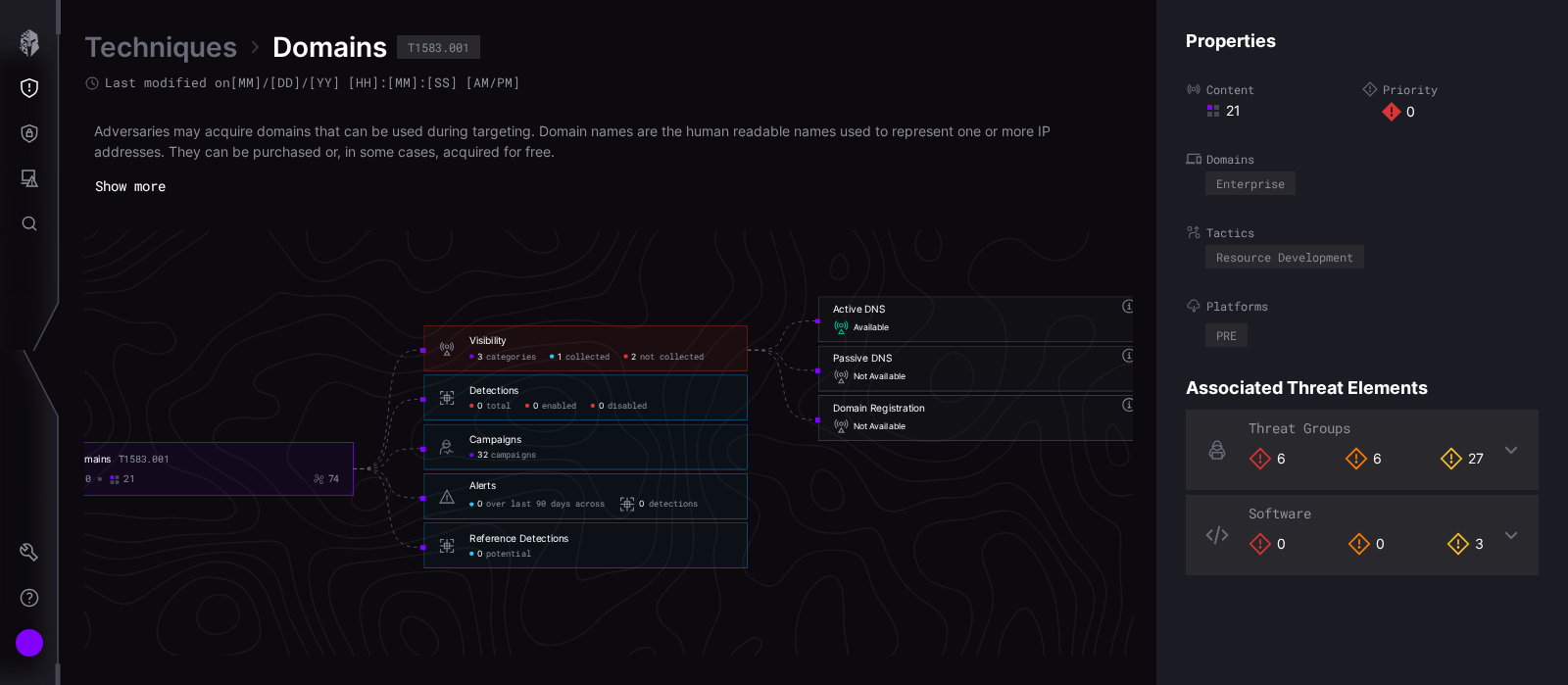 scroll, scrollTop: 4206, scrollLeft: 915, axis: both 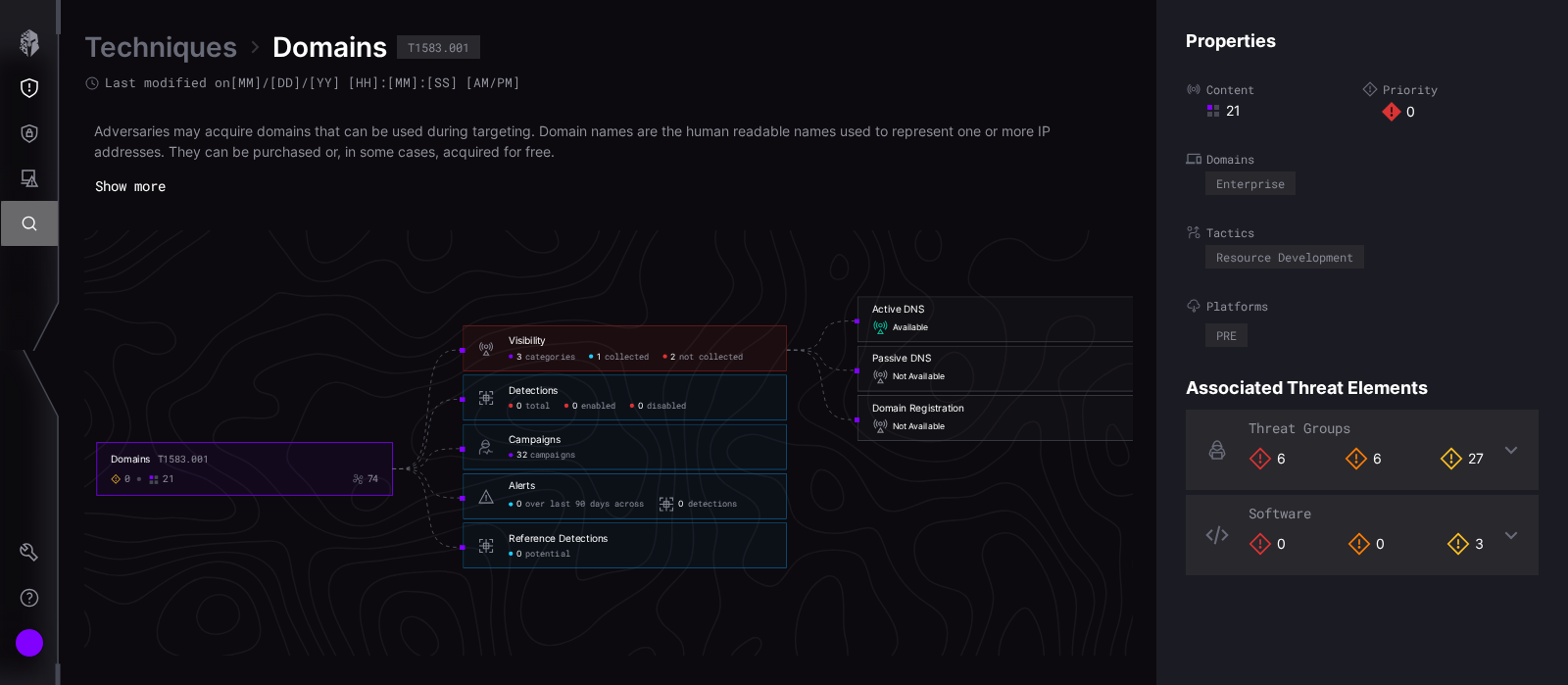 click 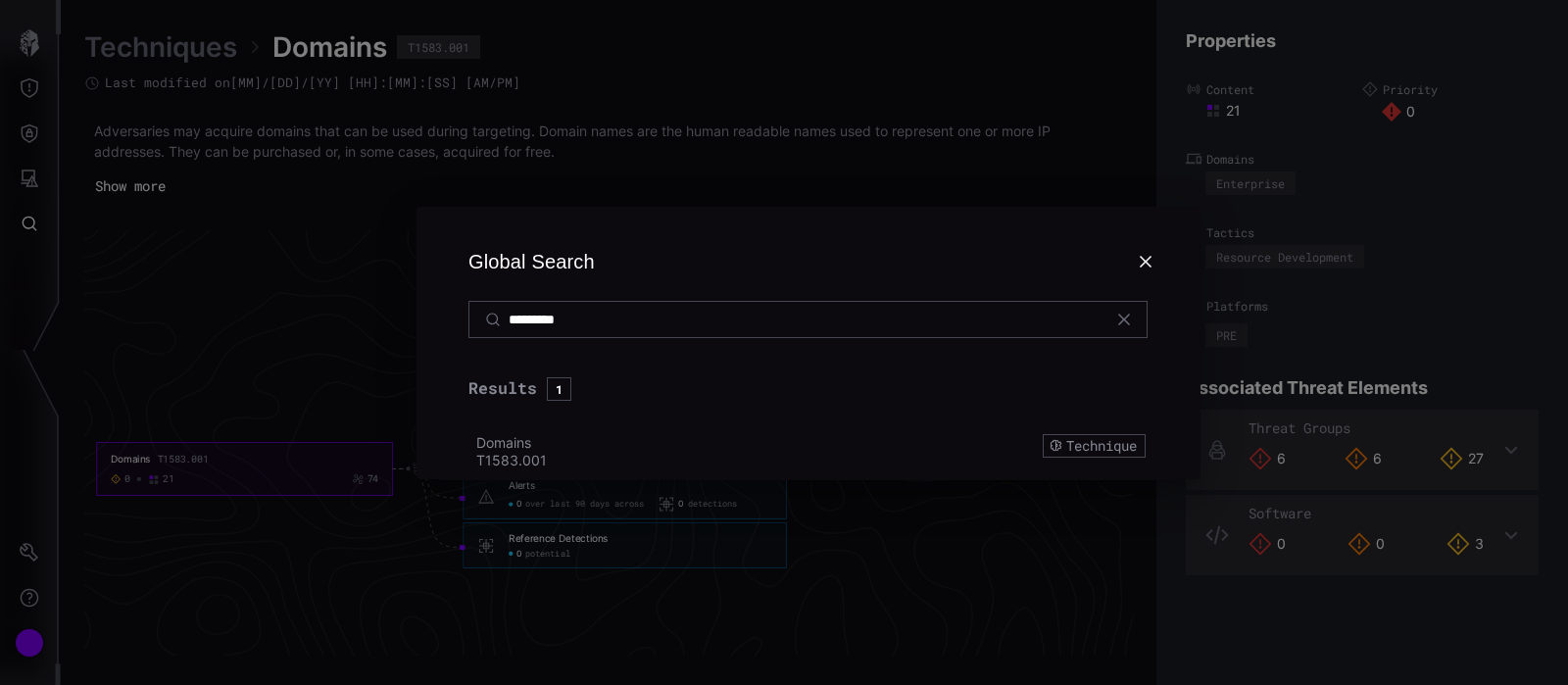 type on "*********" 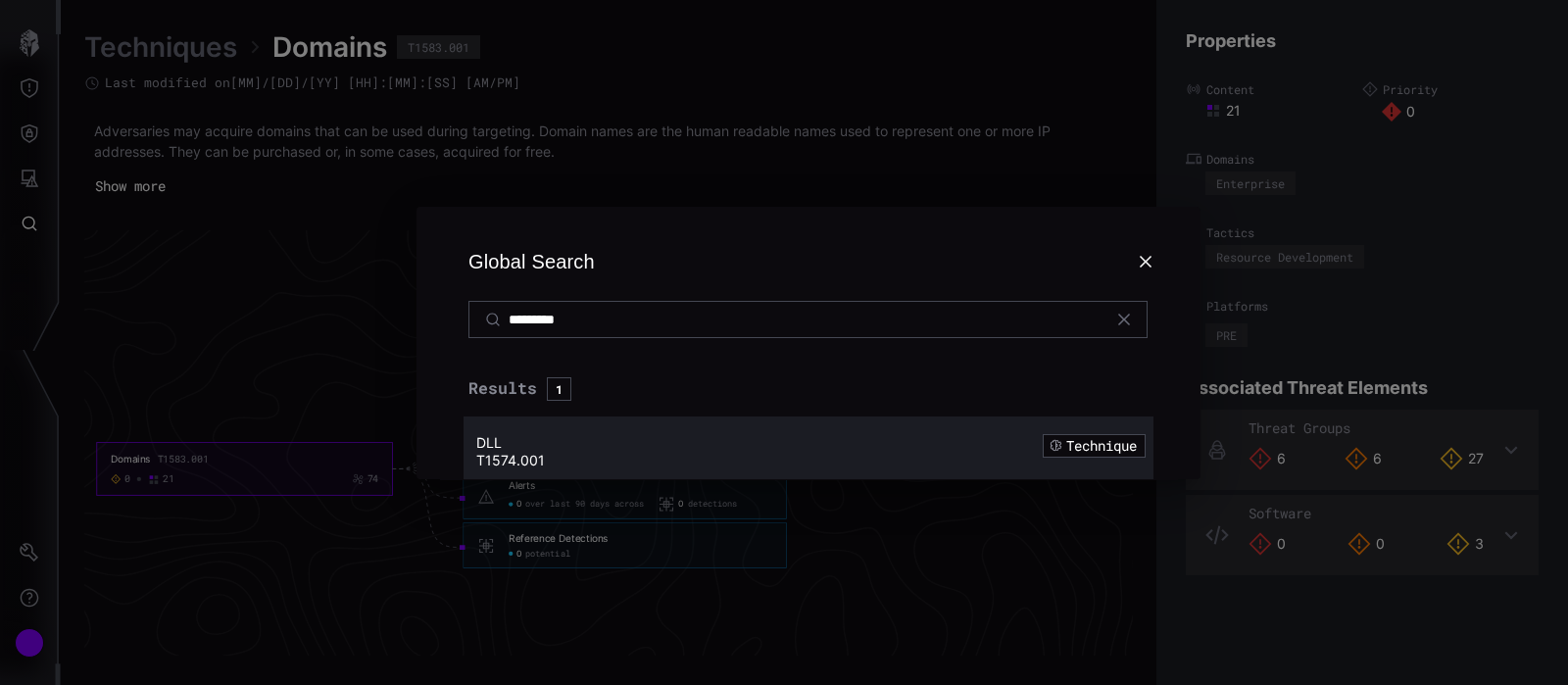 click on "DLL" at bounding box center [489, 442] 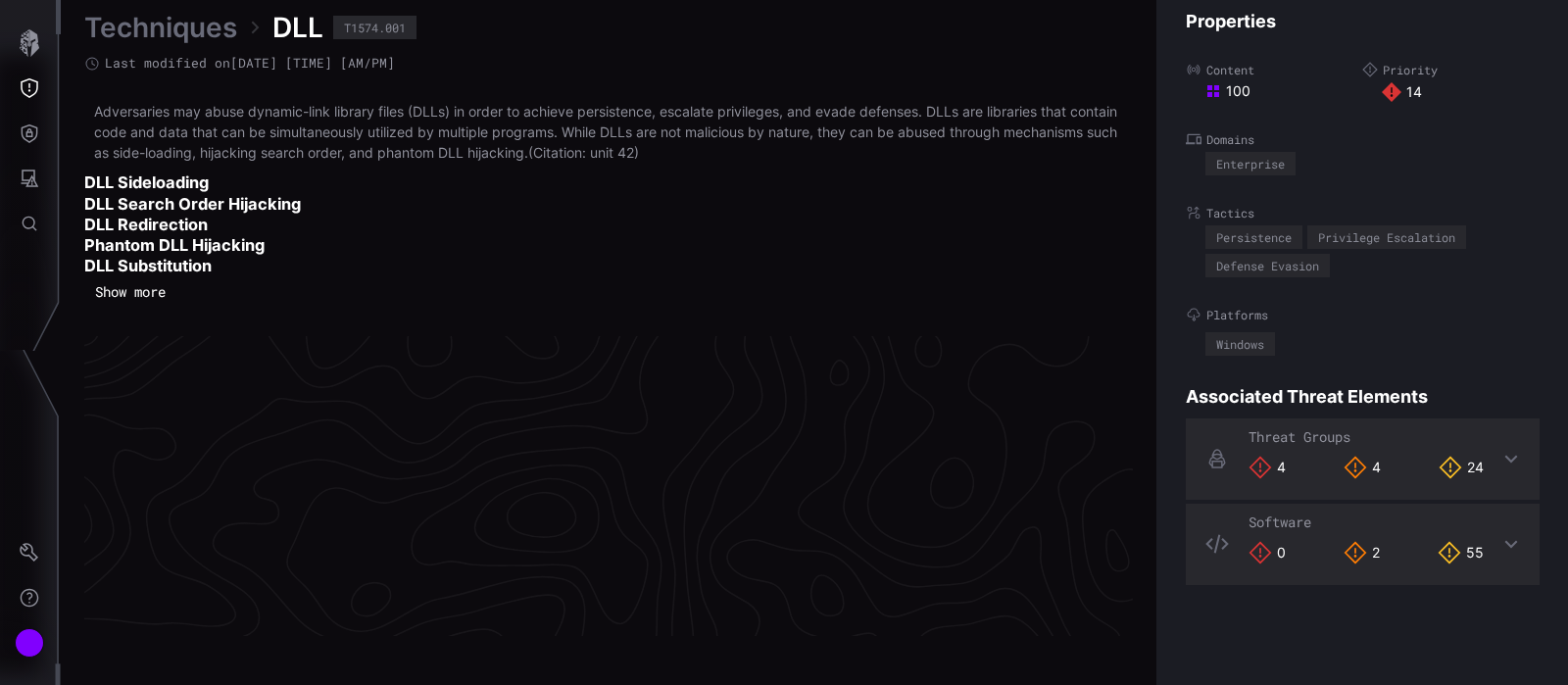 scroll, scrollTop: 4269, scrollLeft: 955, axis: both 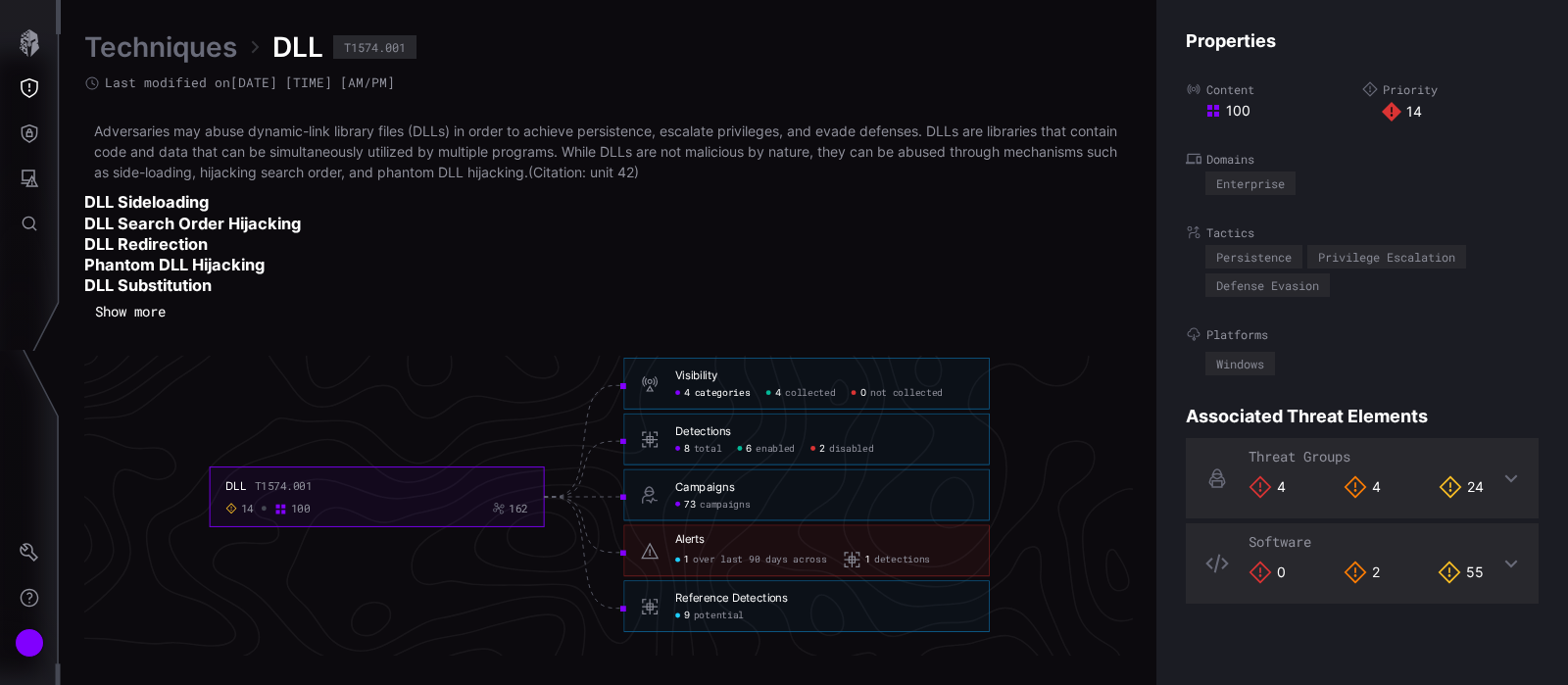 click on "categories" 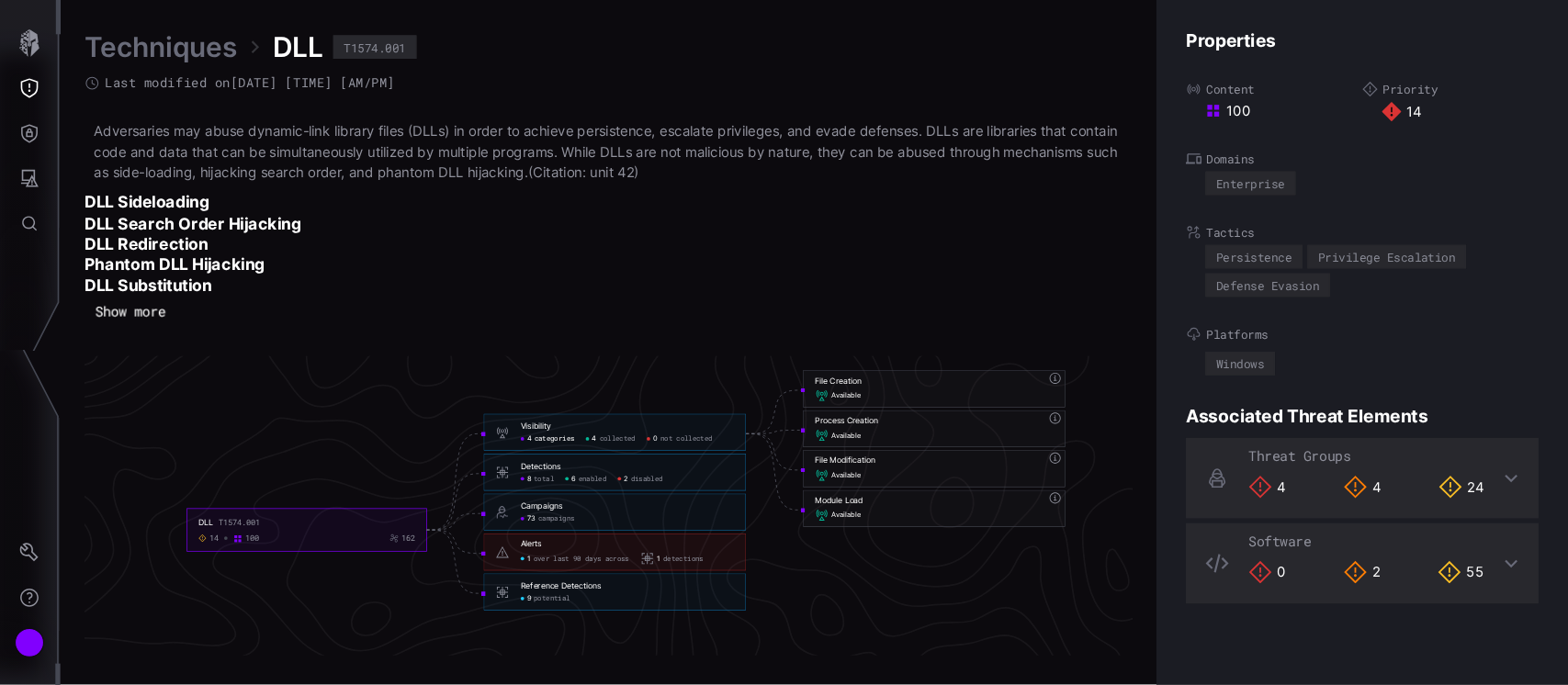 scroll, scrollTop: 4003, scrollLeft: 870, axis: both 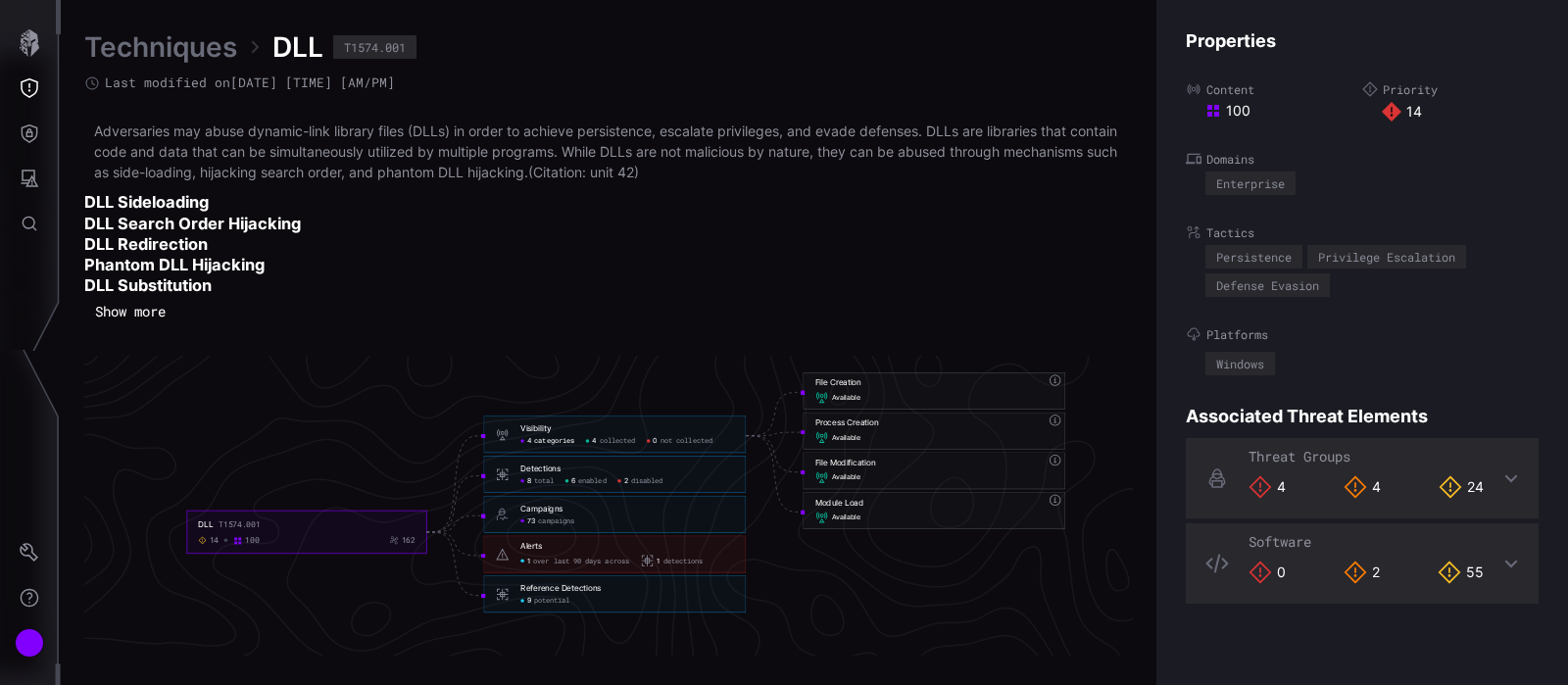 click on "total" 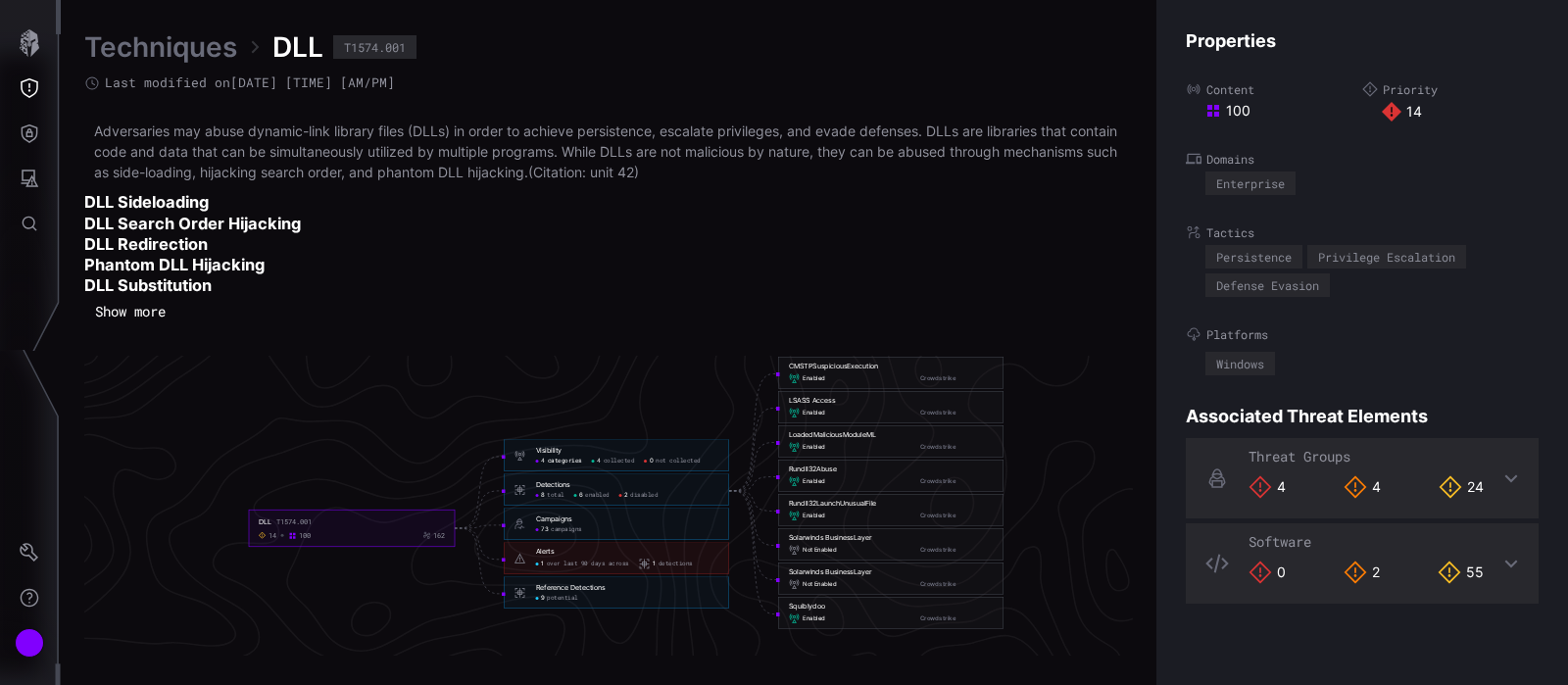 drag, startPoint x: 485, startPoint y: 492, endPoint x: 405, endPoint y: 455, distance: 88.14193 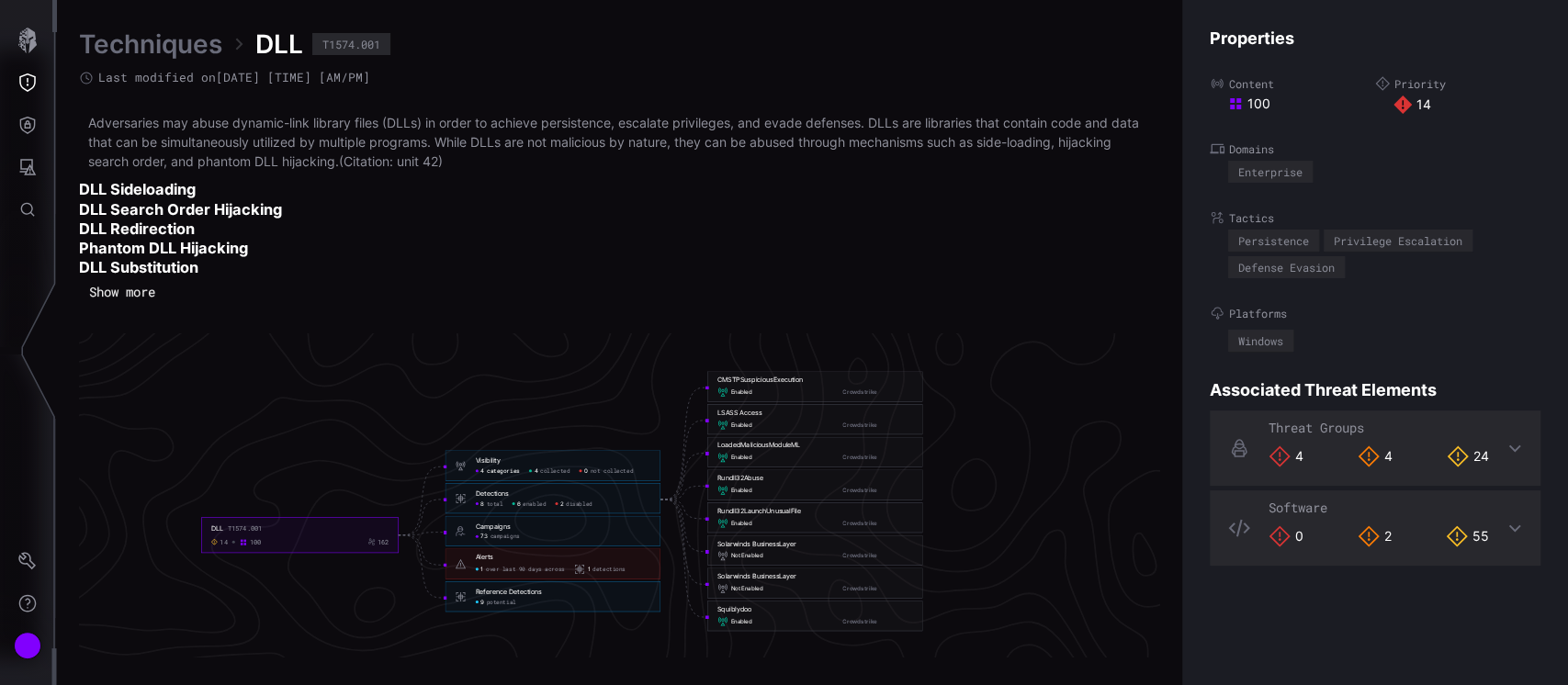 scroll, scrollTop: 3960, scrollLeft: 895, axis: both 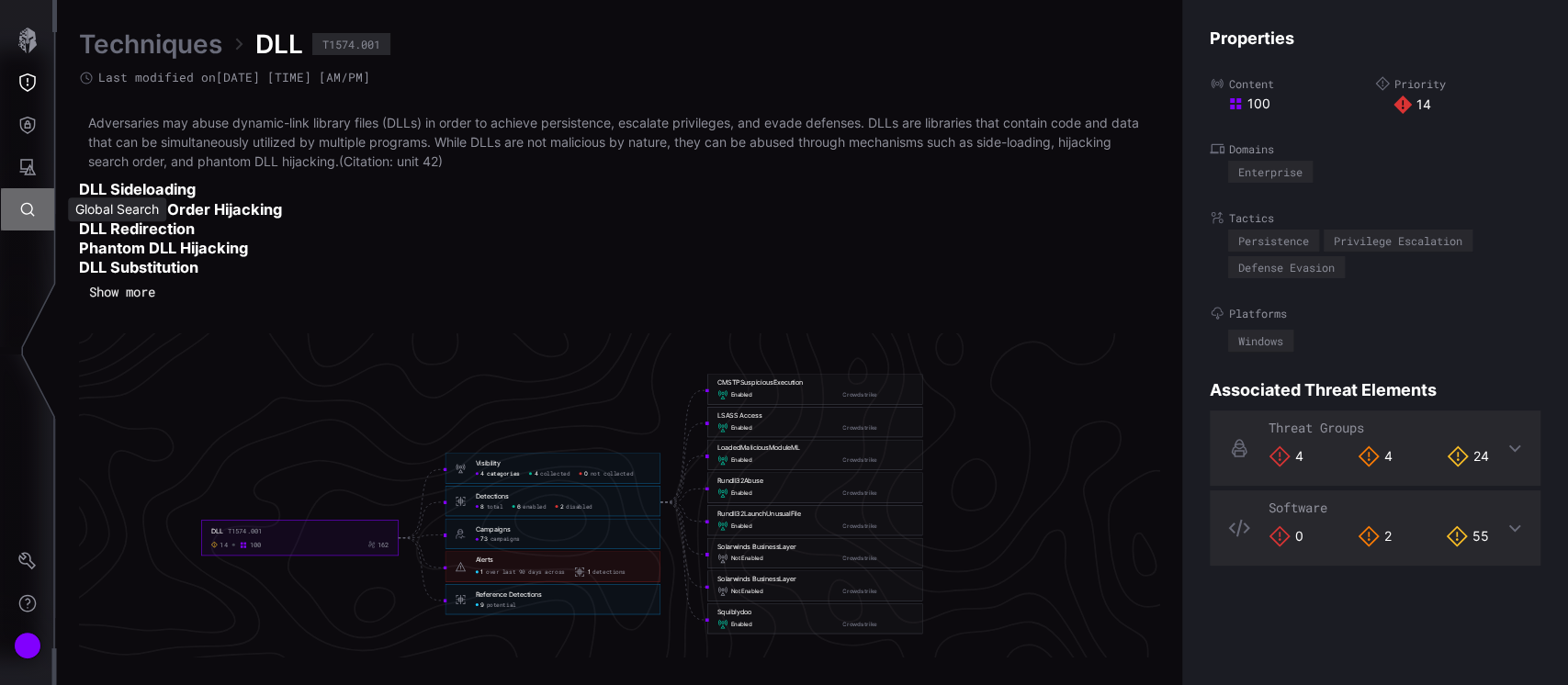 click 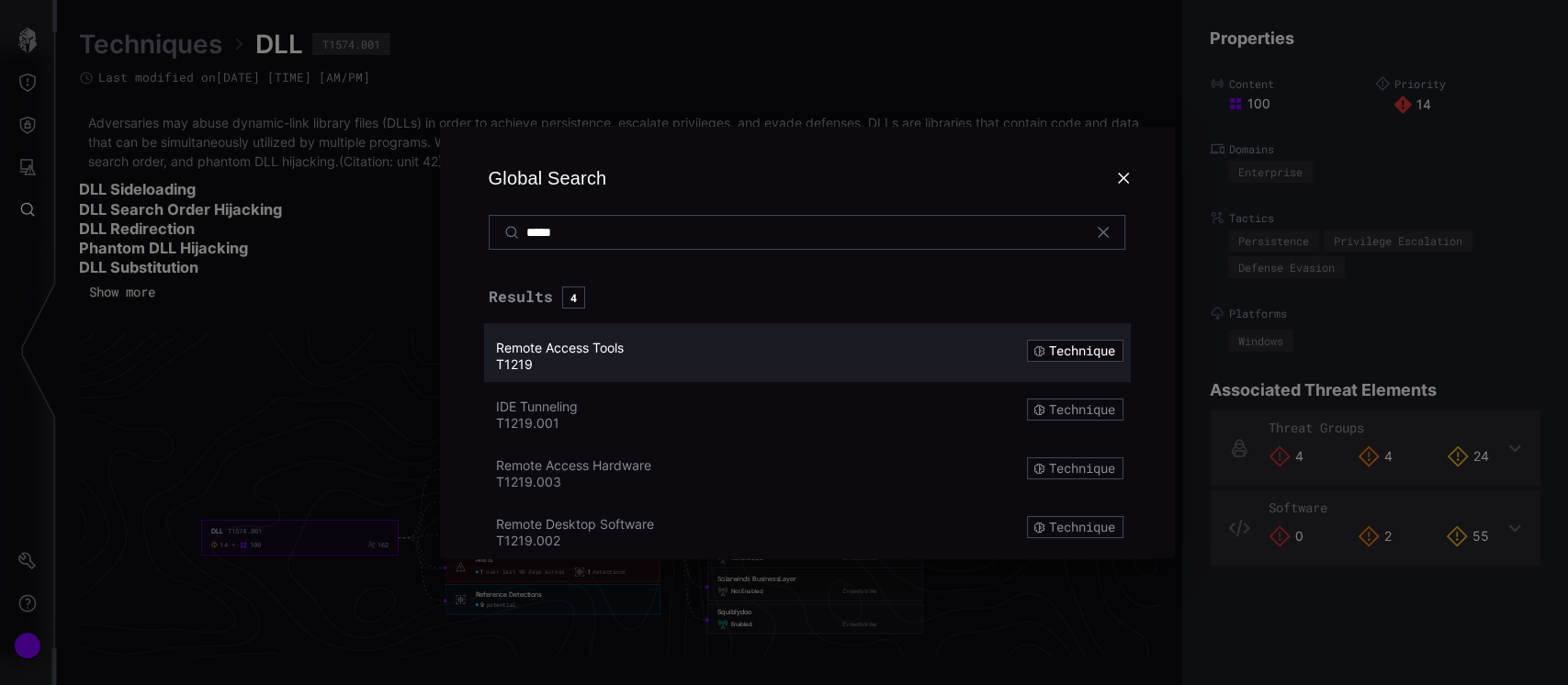 type on "*****" 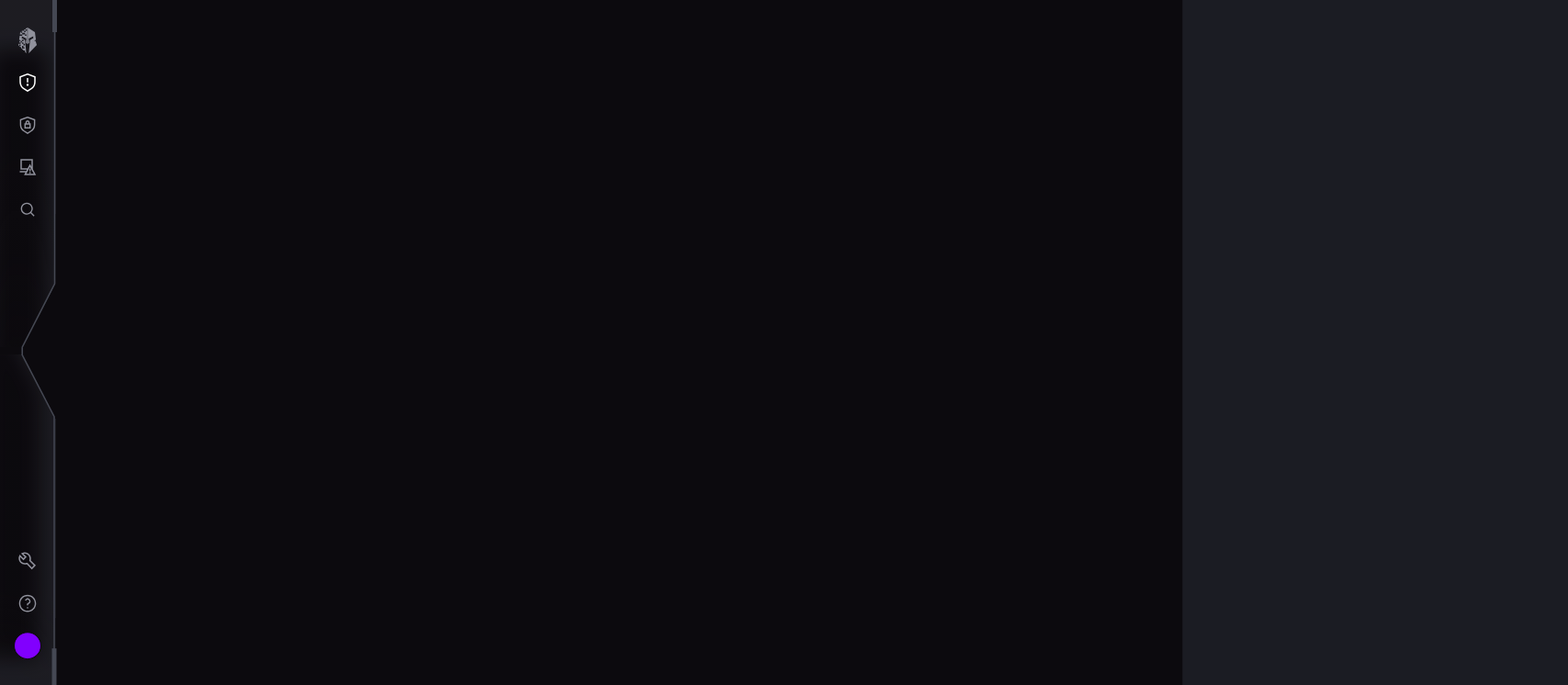 scroll, scrollTop: 3959, scrollLeft: 846, axis: both 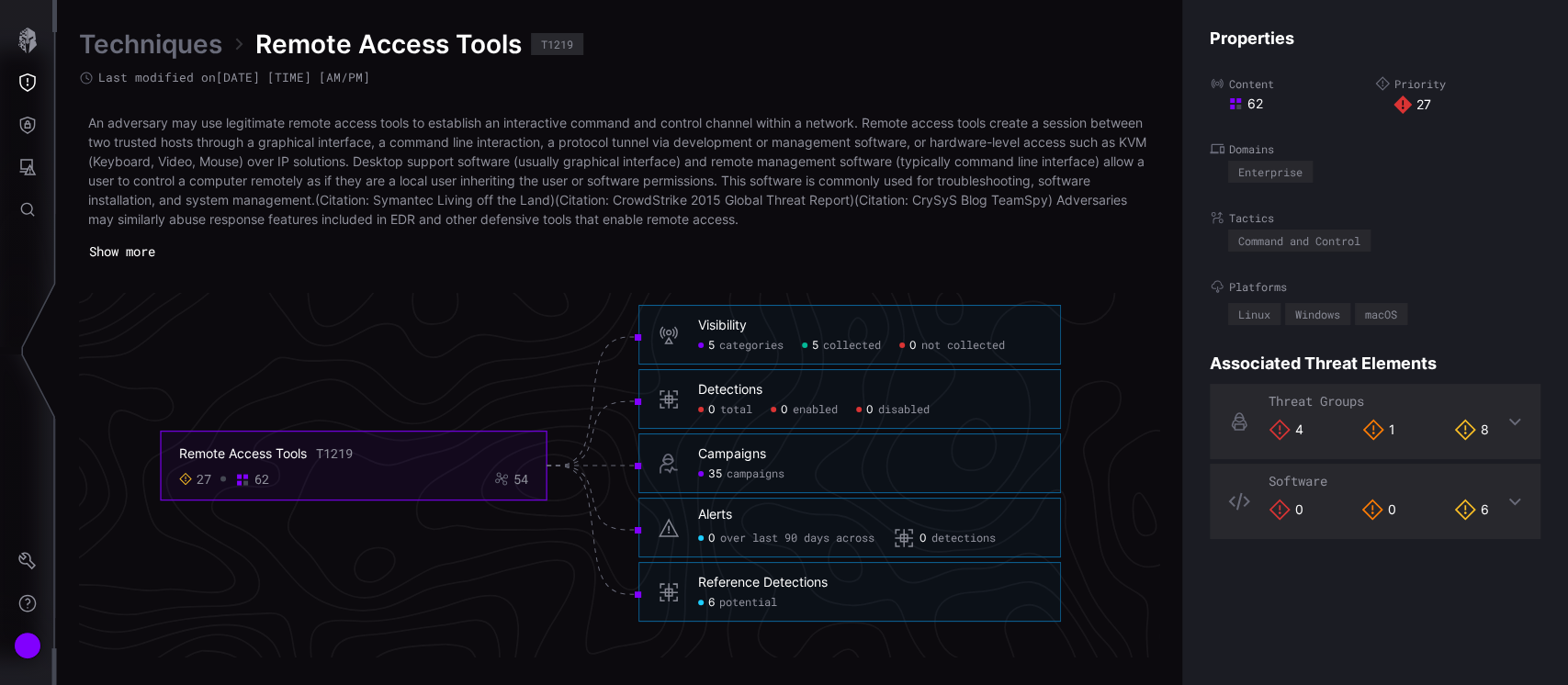 click on "categories" 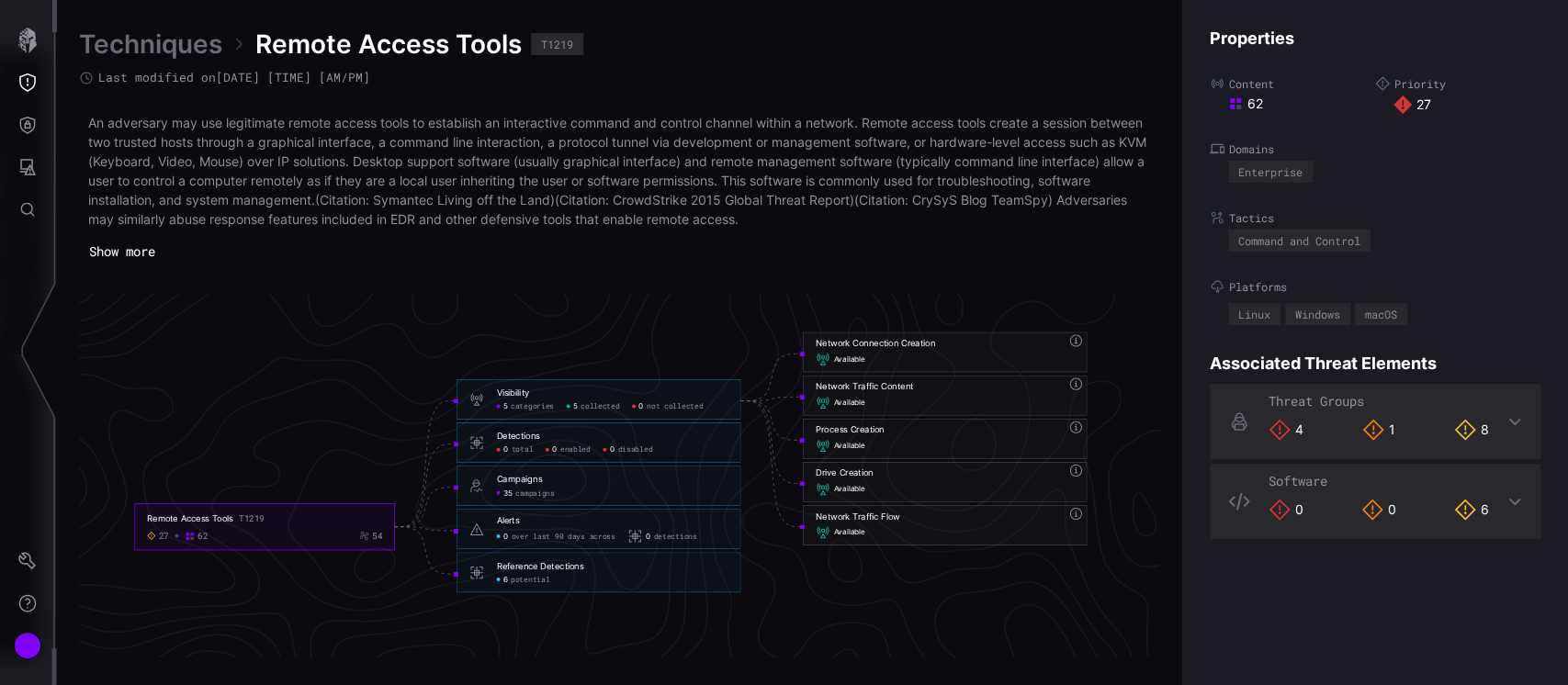 scroll, scrollTop: 3934, scrollLeft: 846, axis: both 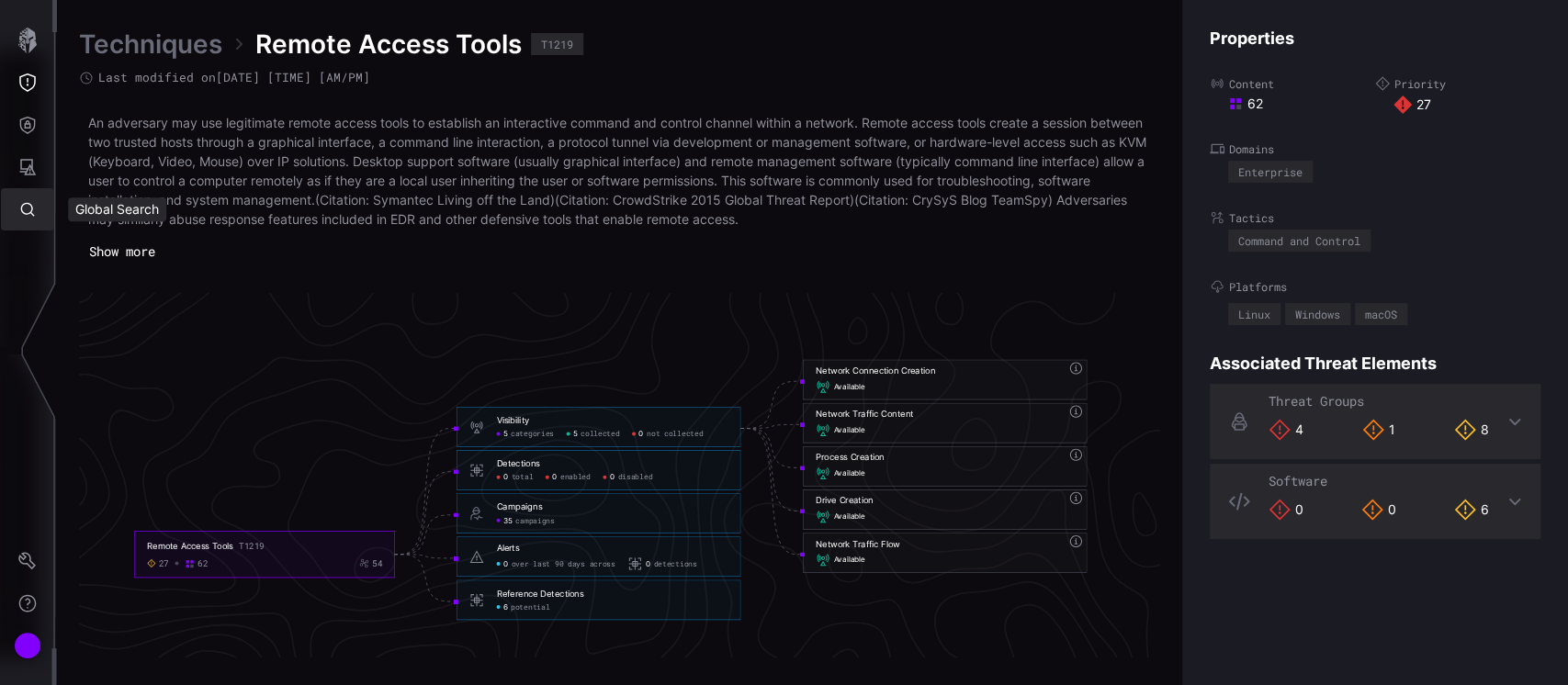 click at bounding box center [28, 209] 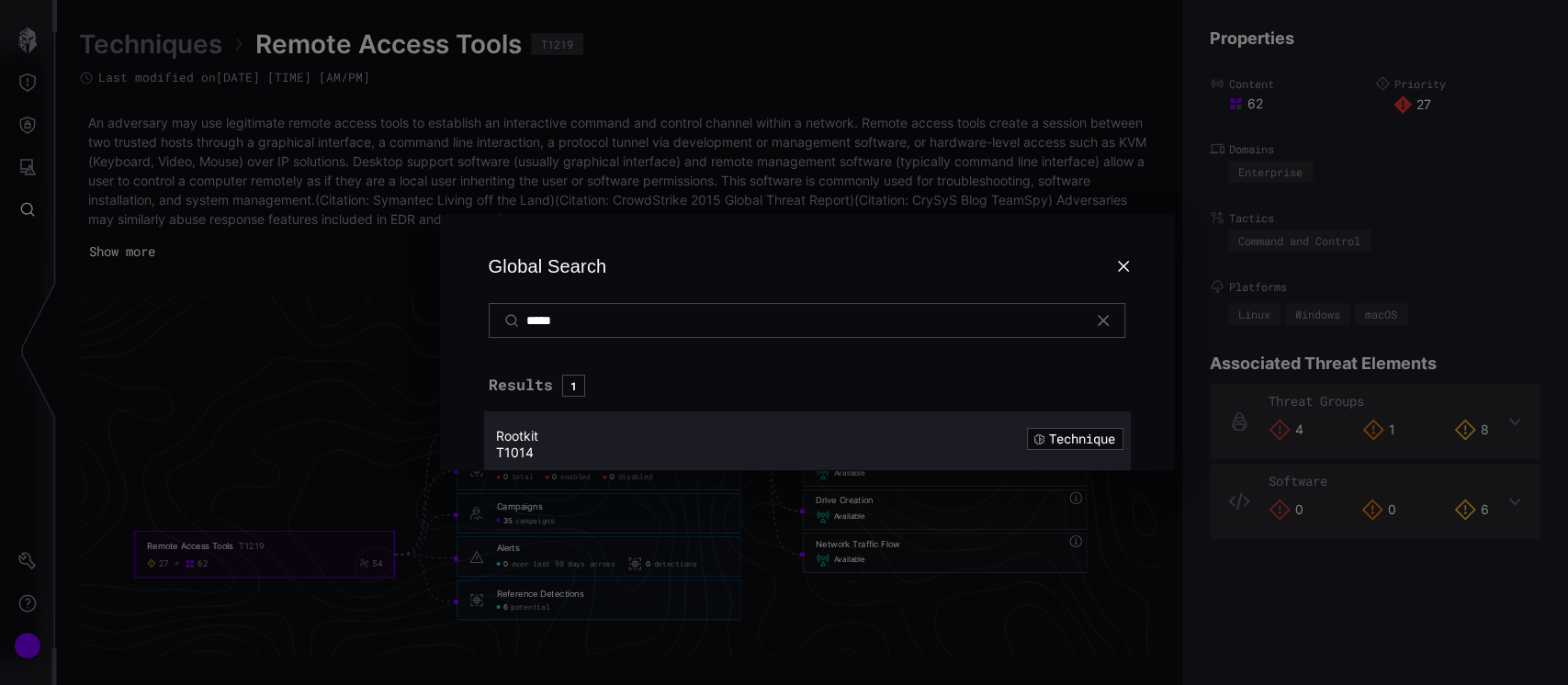 type on "*****" 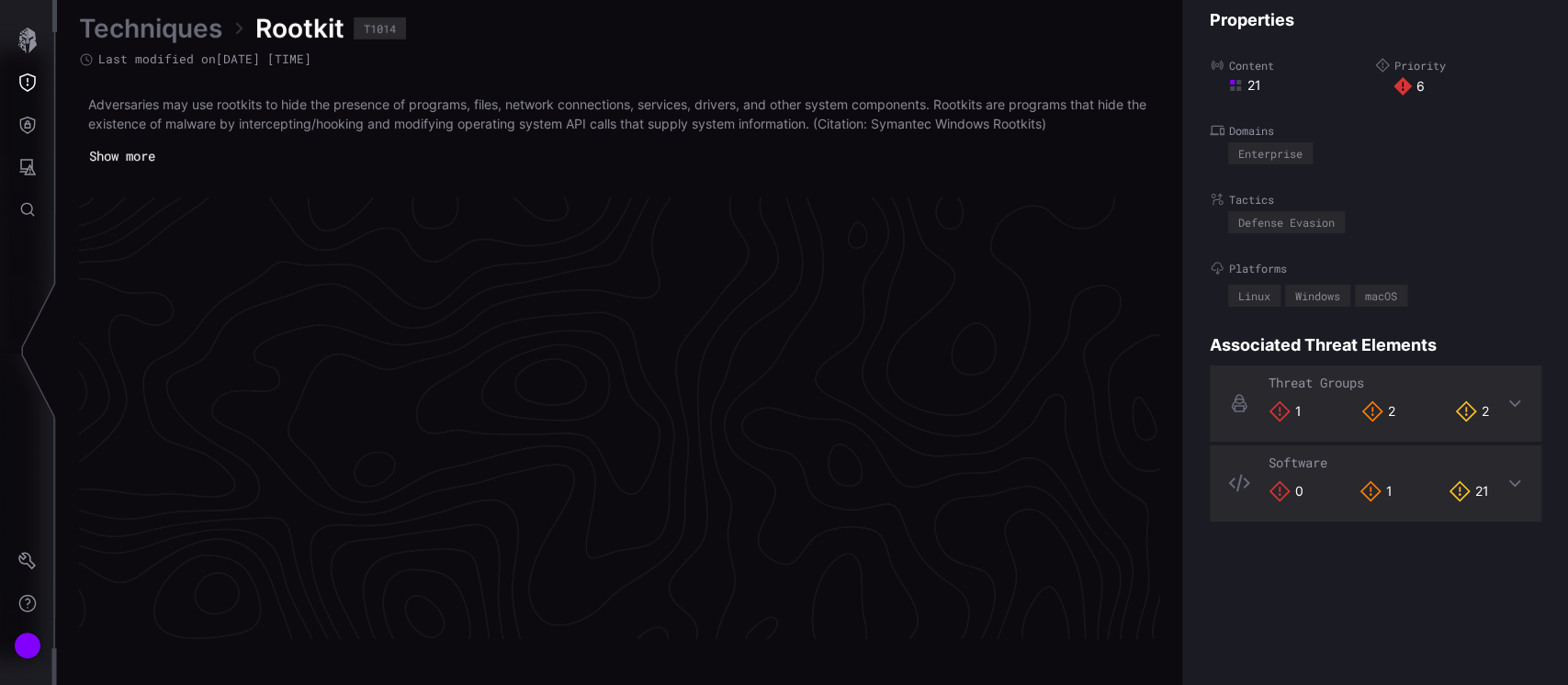 scroll, scrollTop: 3921, scrollLeft: 846, axis: both 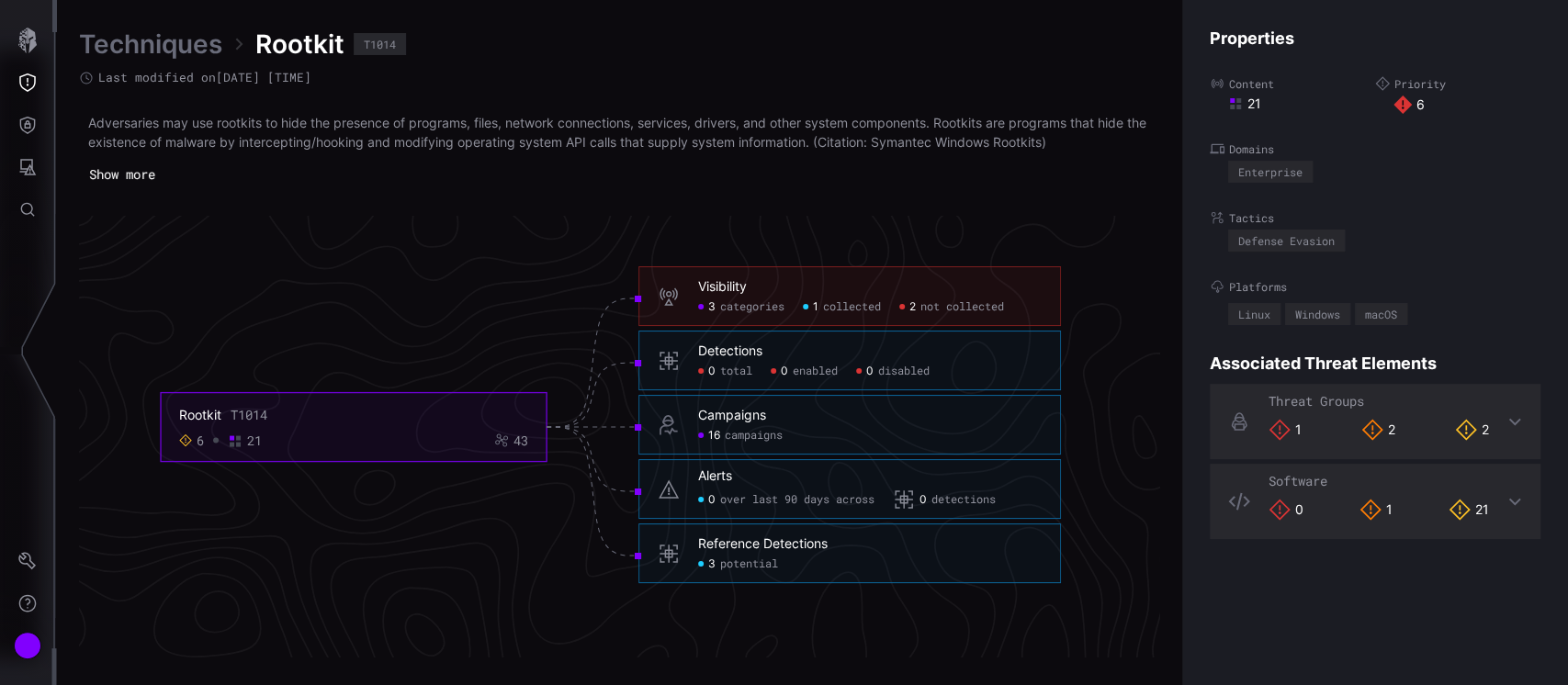 click on "categories" 